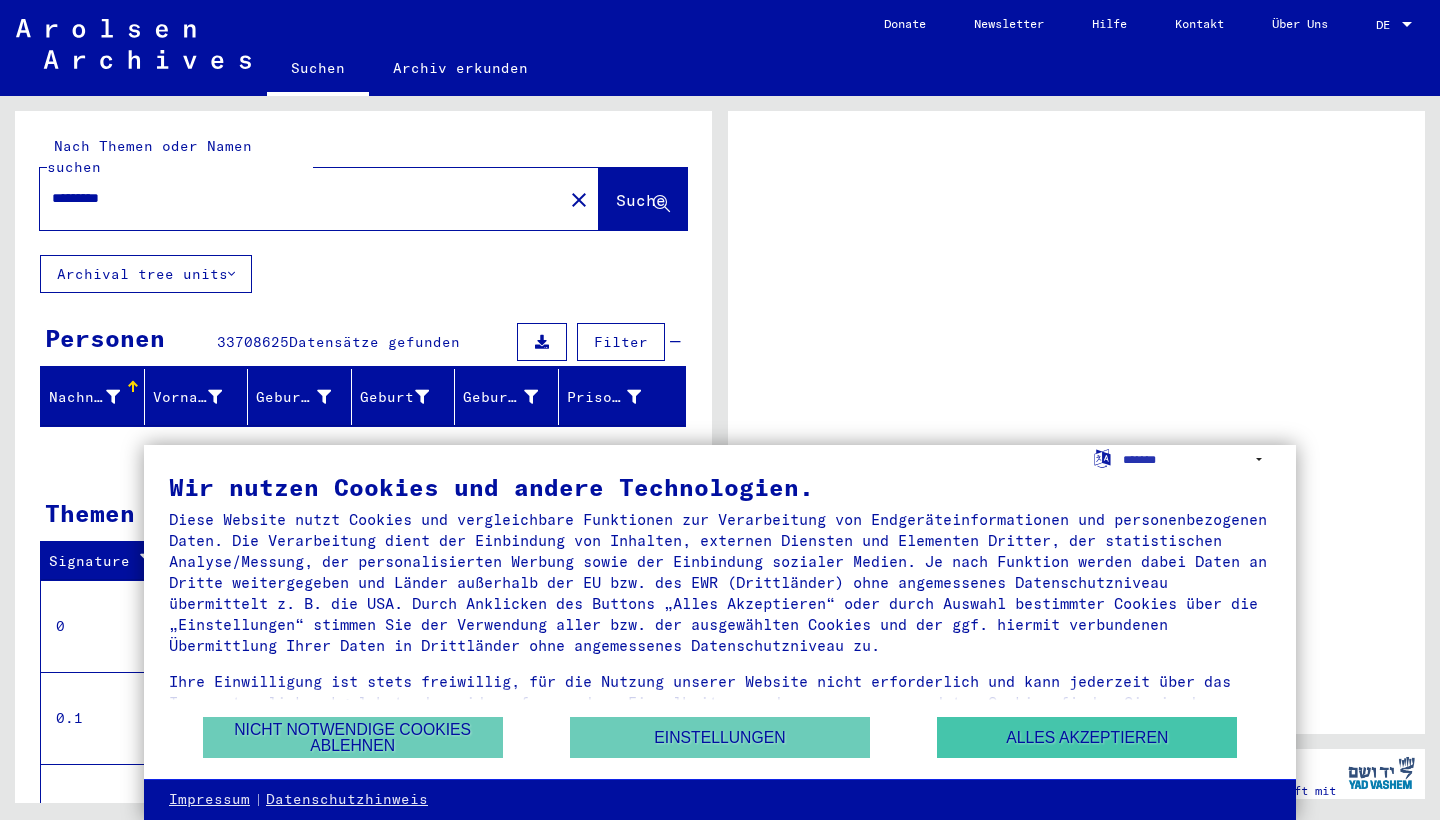 scroll, scrollTop: 0, scrollLeft: 0, axis: both 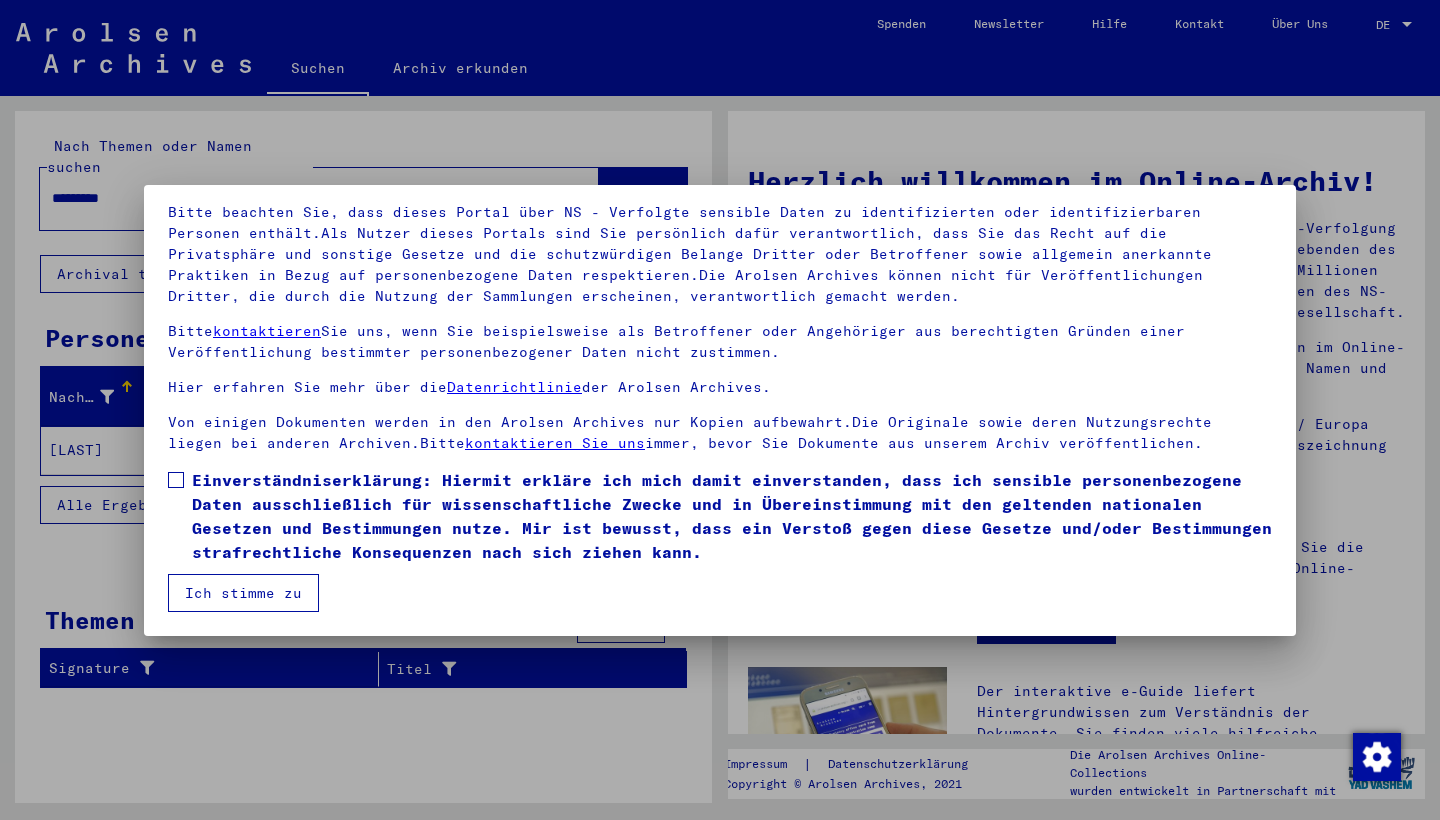click on "Ich stimme zu" at bounding box center [243, 593] 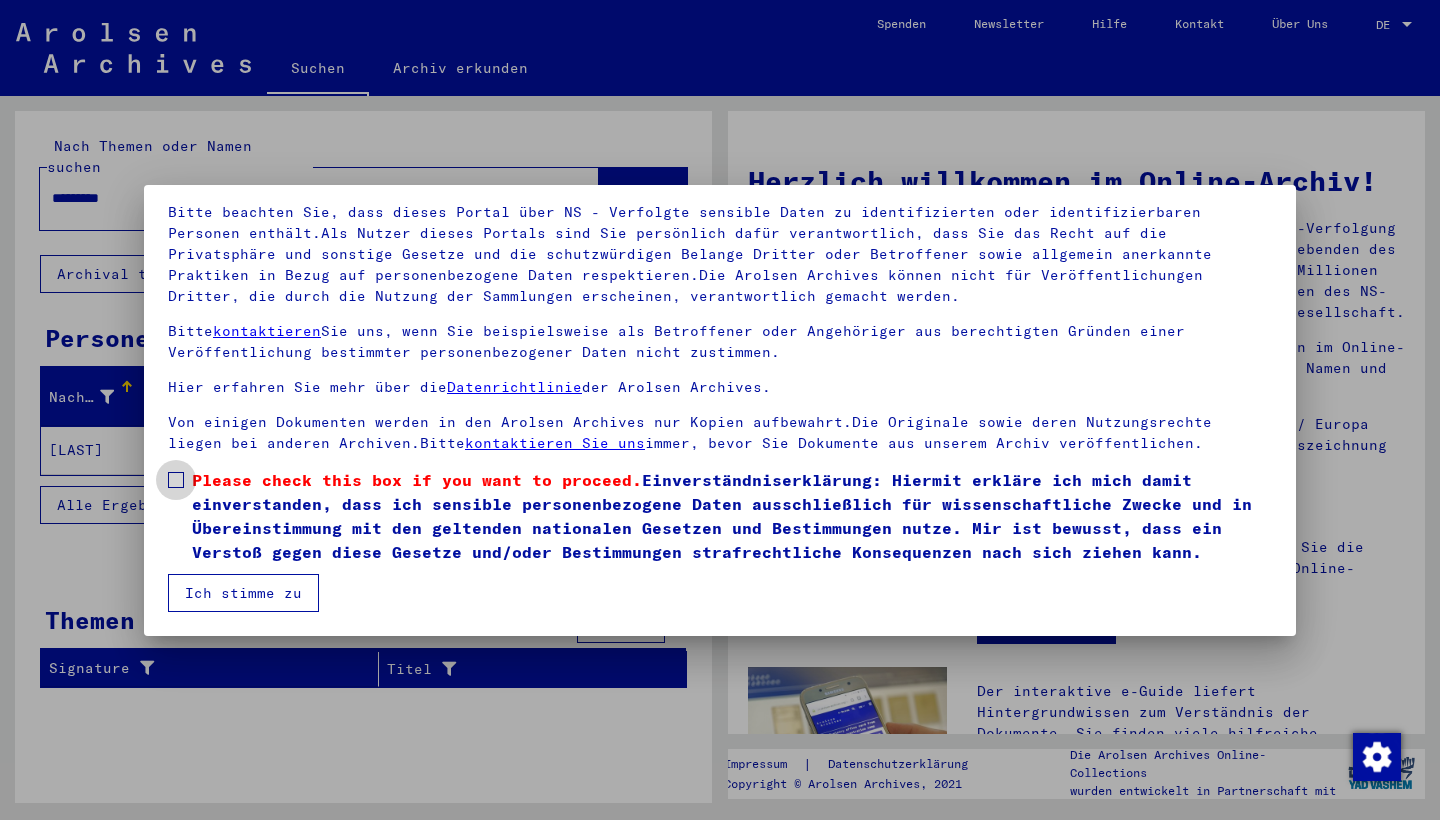 click at bounding box center (176, 480) 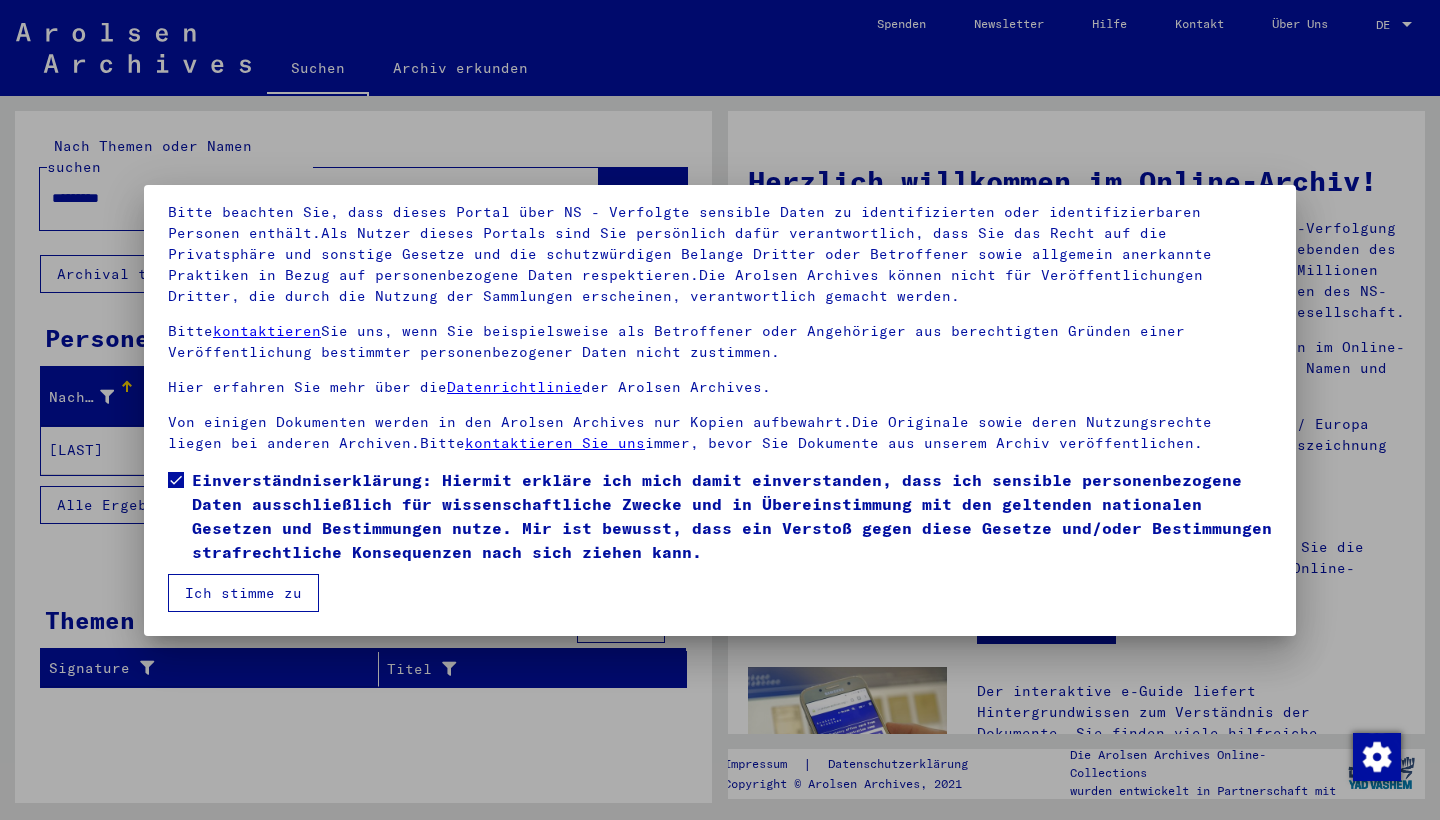 click on "Ich stimme zu" at bounding box center (243, 593) 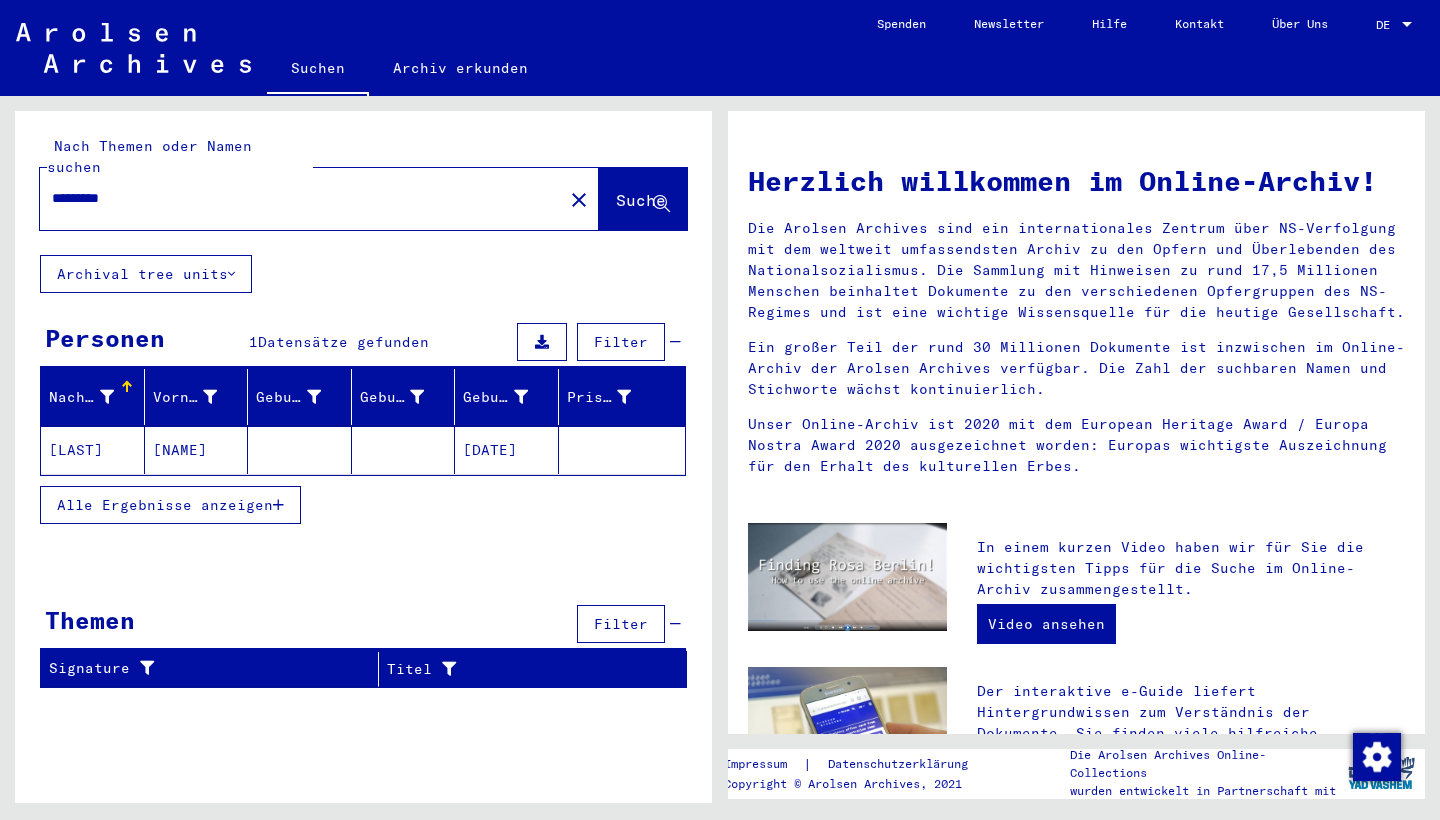 click on "[LAST]" at bounding box center (93, 450) 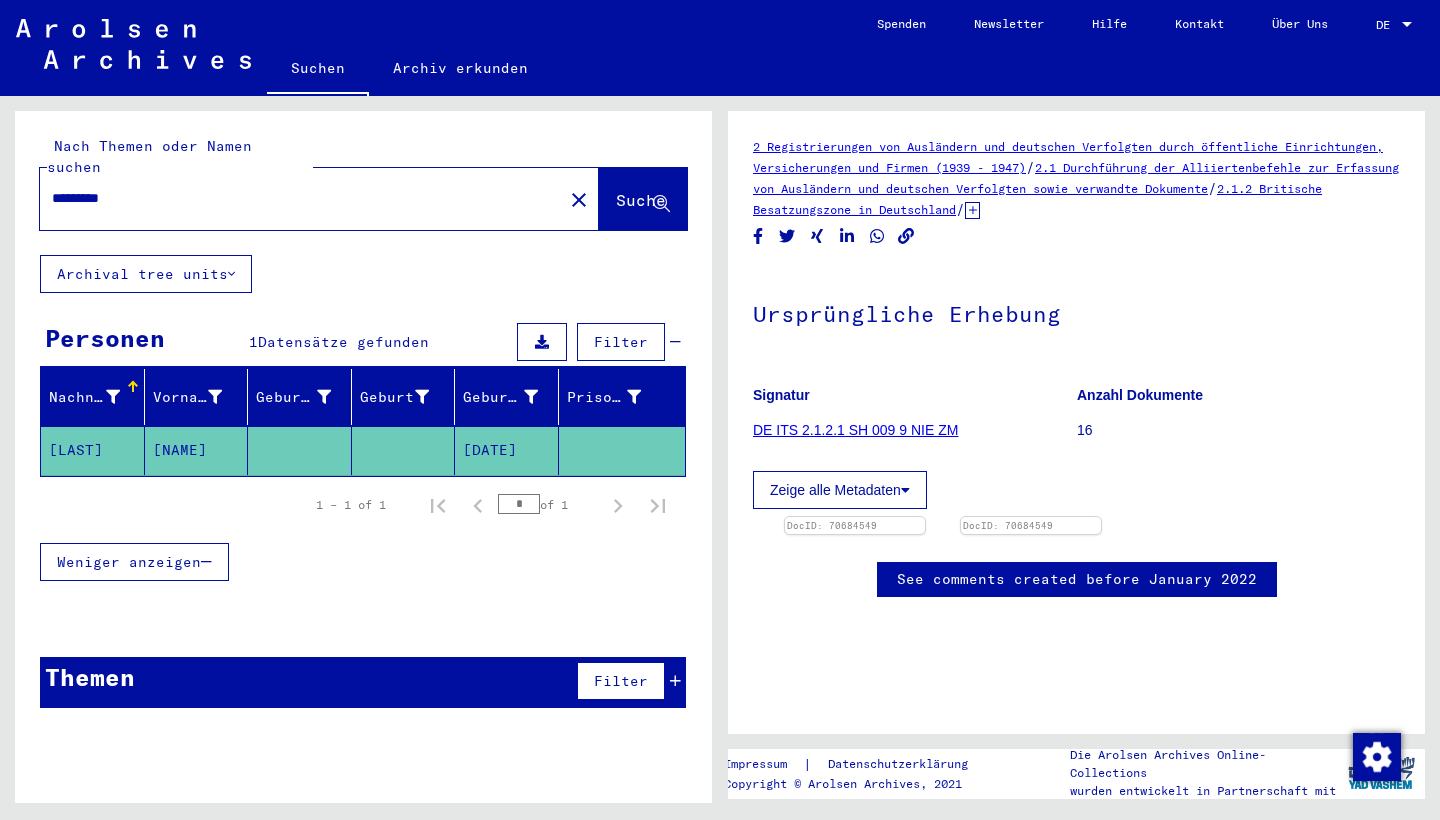 scroll, scrollTop: 0, scrollLeft: 0, axis: both 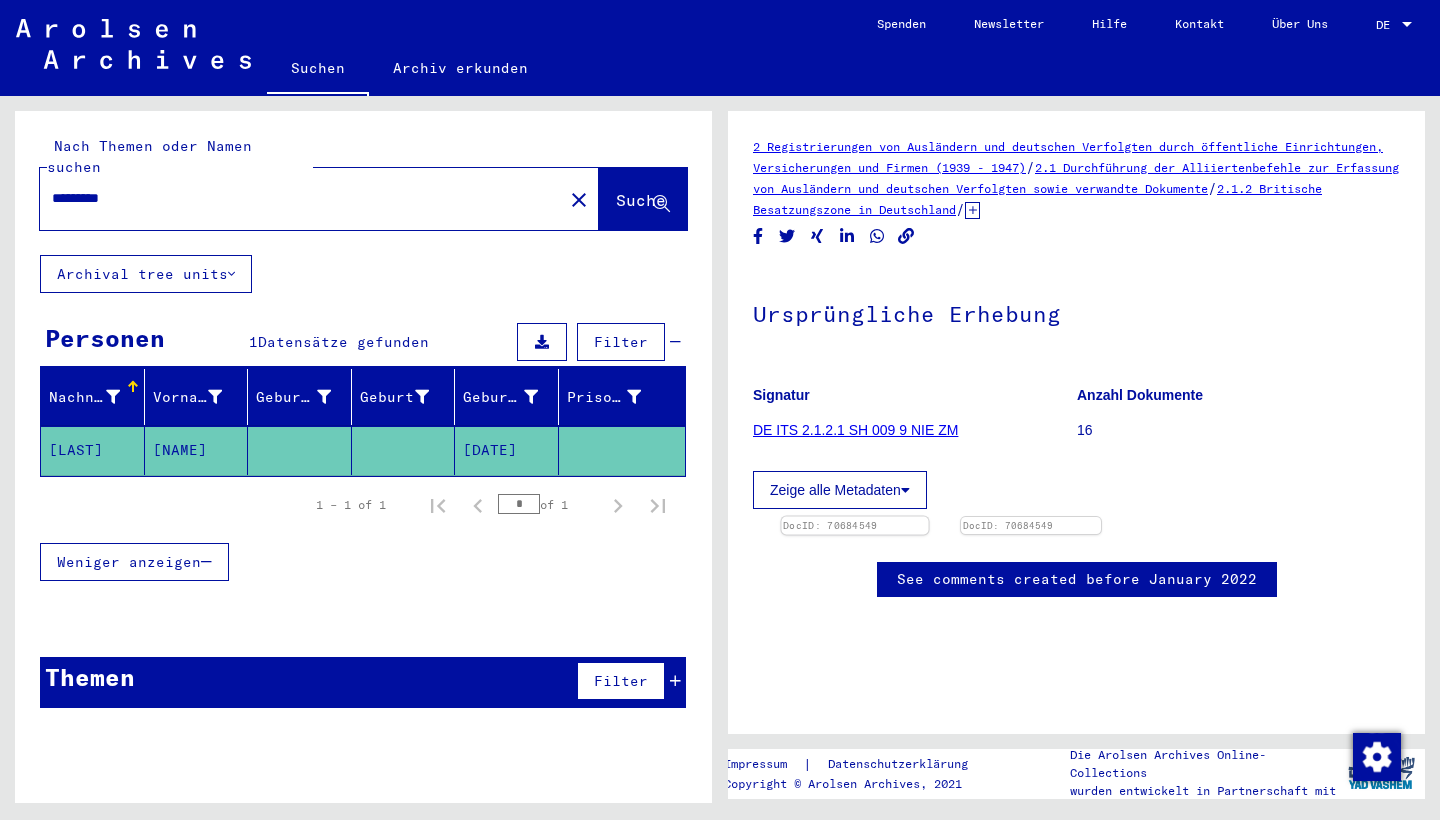 click at bounding box center (855, 517) 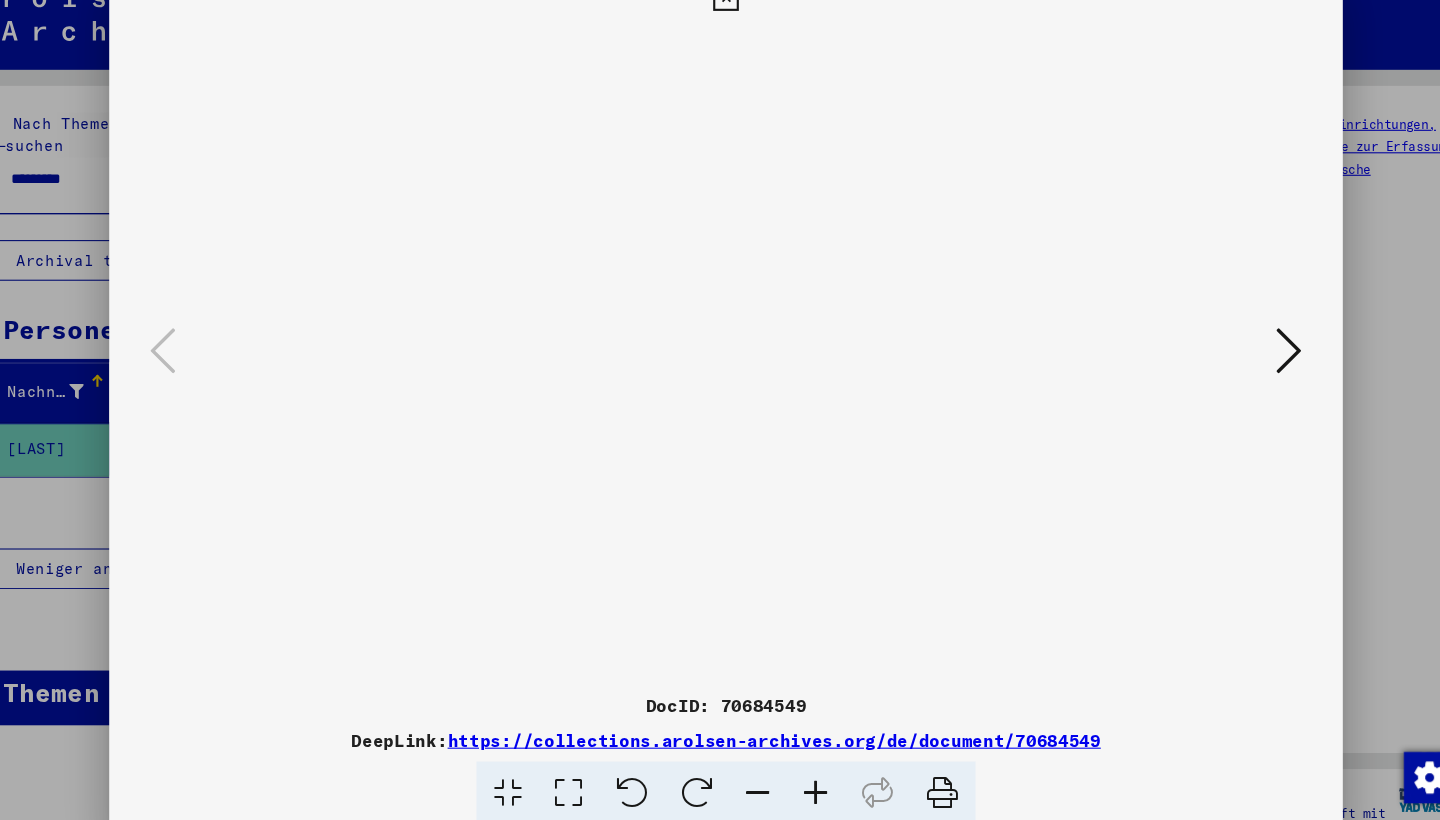 click at bounding box center (1246, 358) 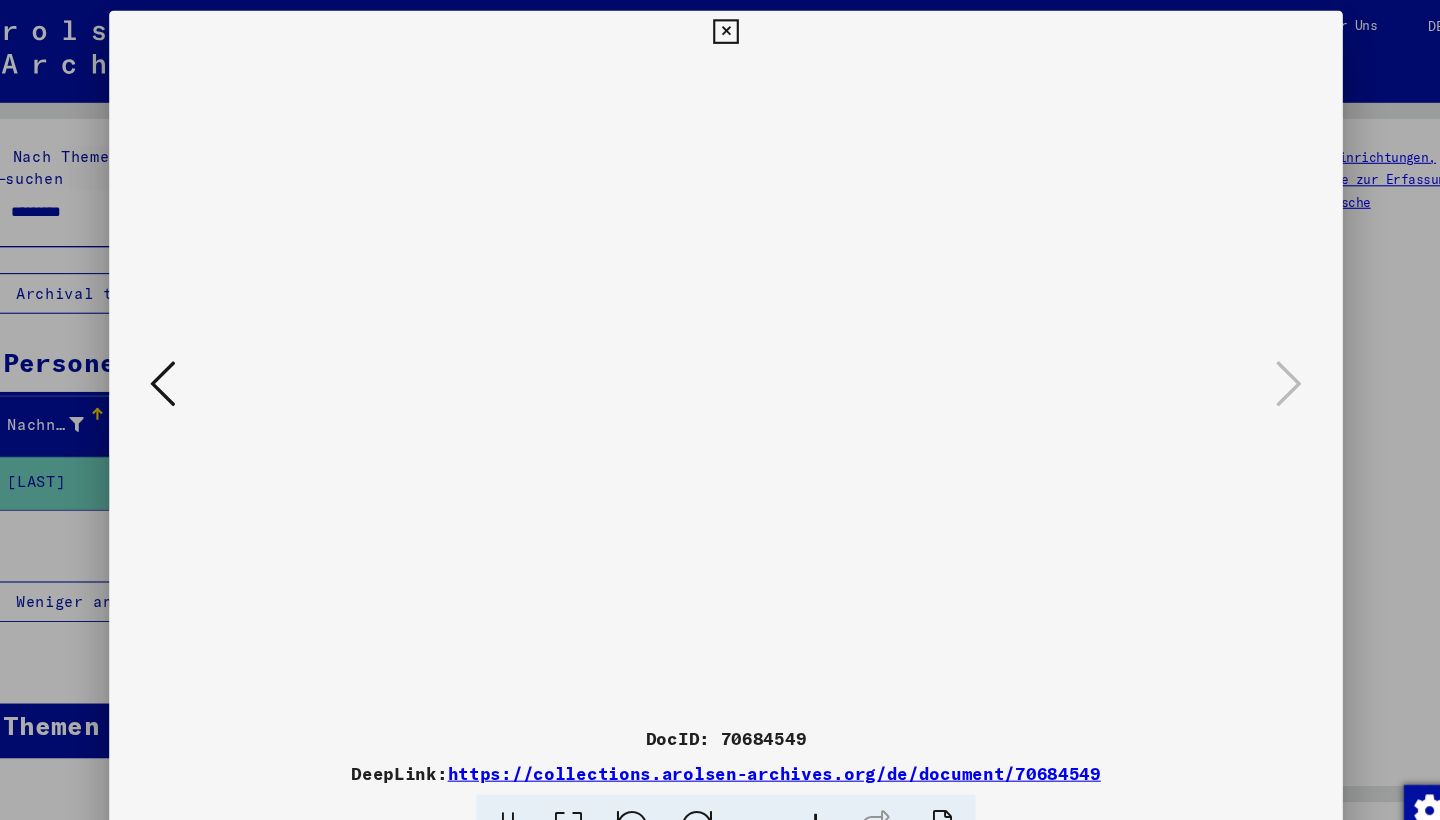 scroll, scrollTop: 0, scrollLeft: 0, axis: both 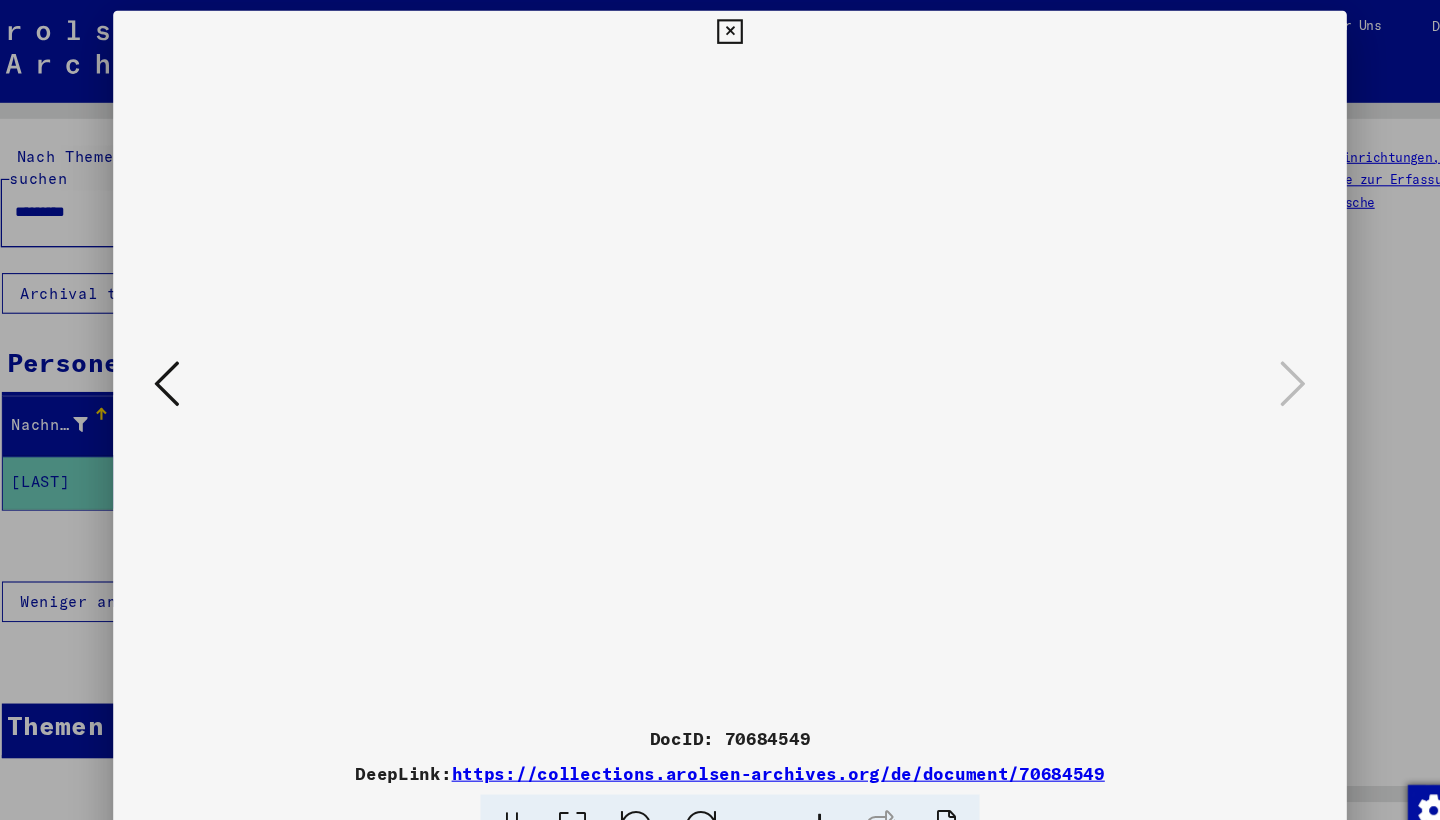 click at bounding box center [719, 30] 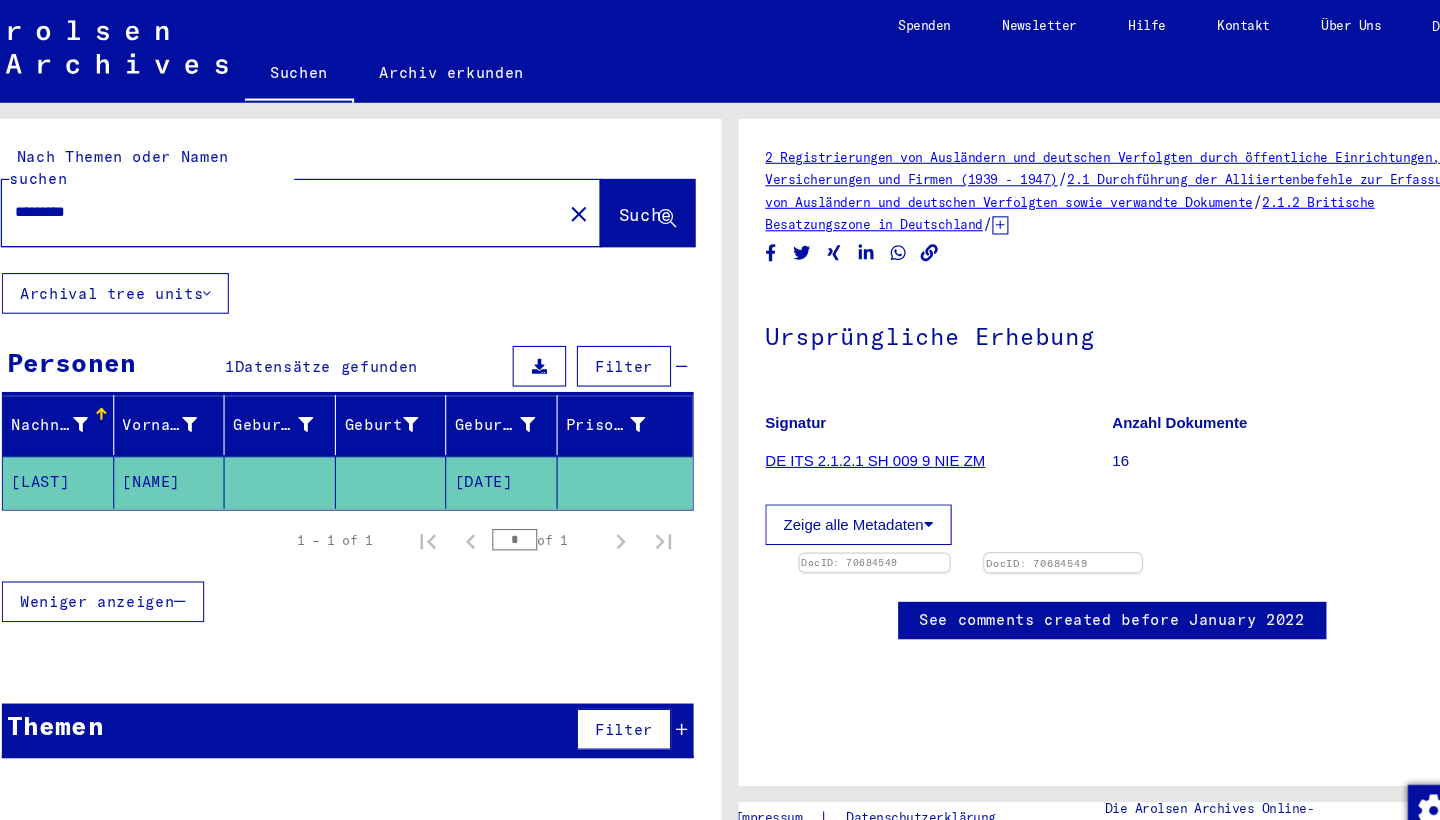 scroll, scrollTop: 186, scrollLeft: 0, axis: vertical 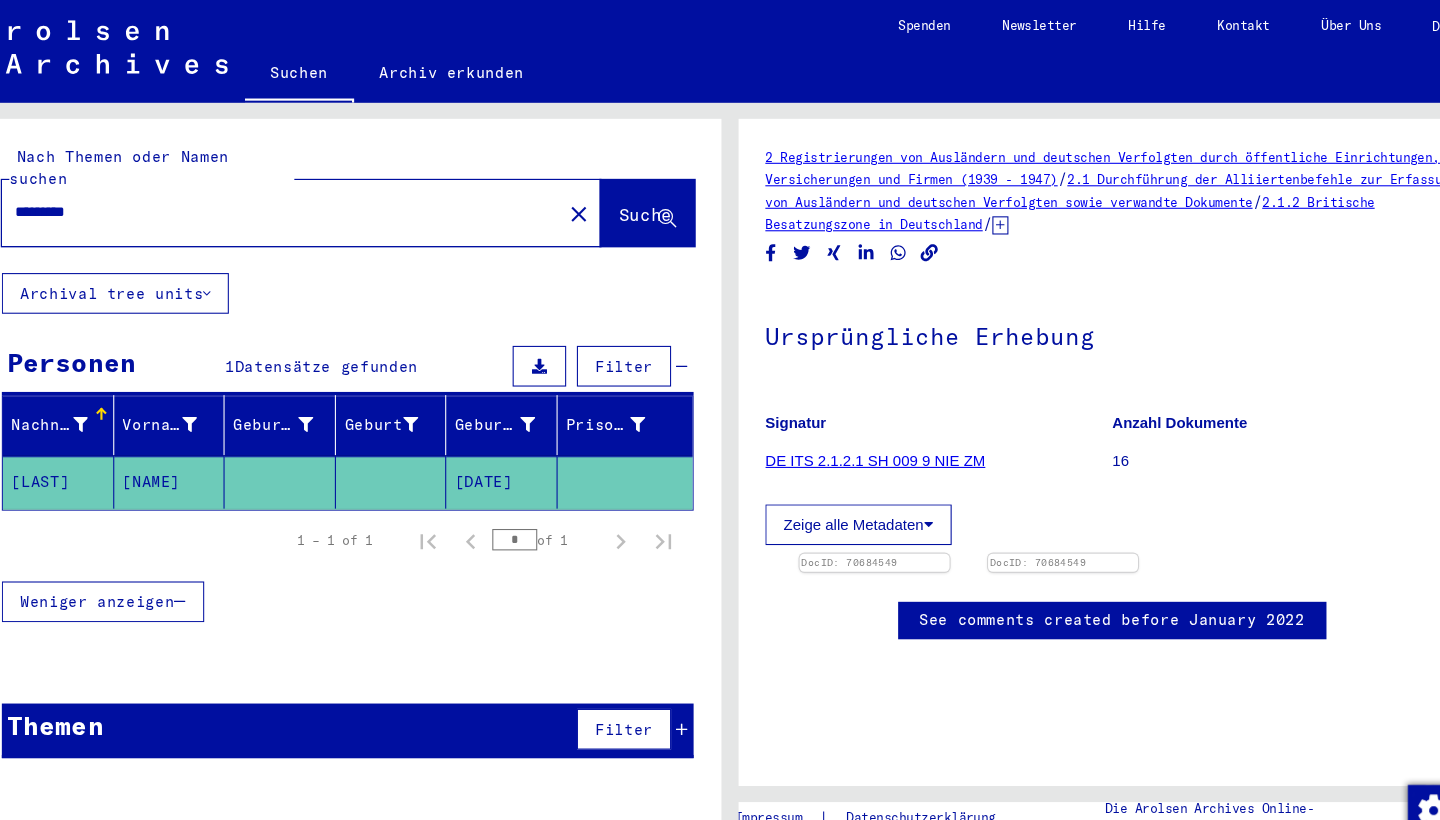 click on "[LAST]" at bounding box center (93, 450) 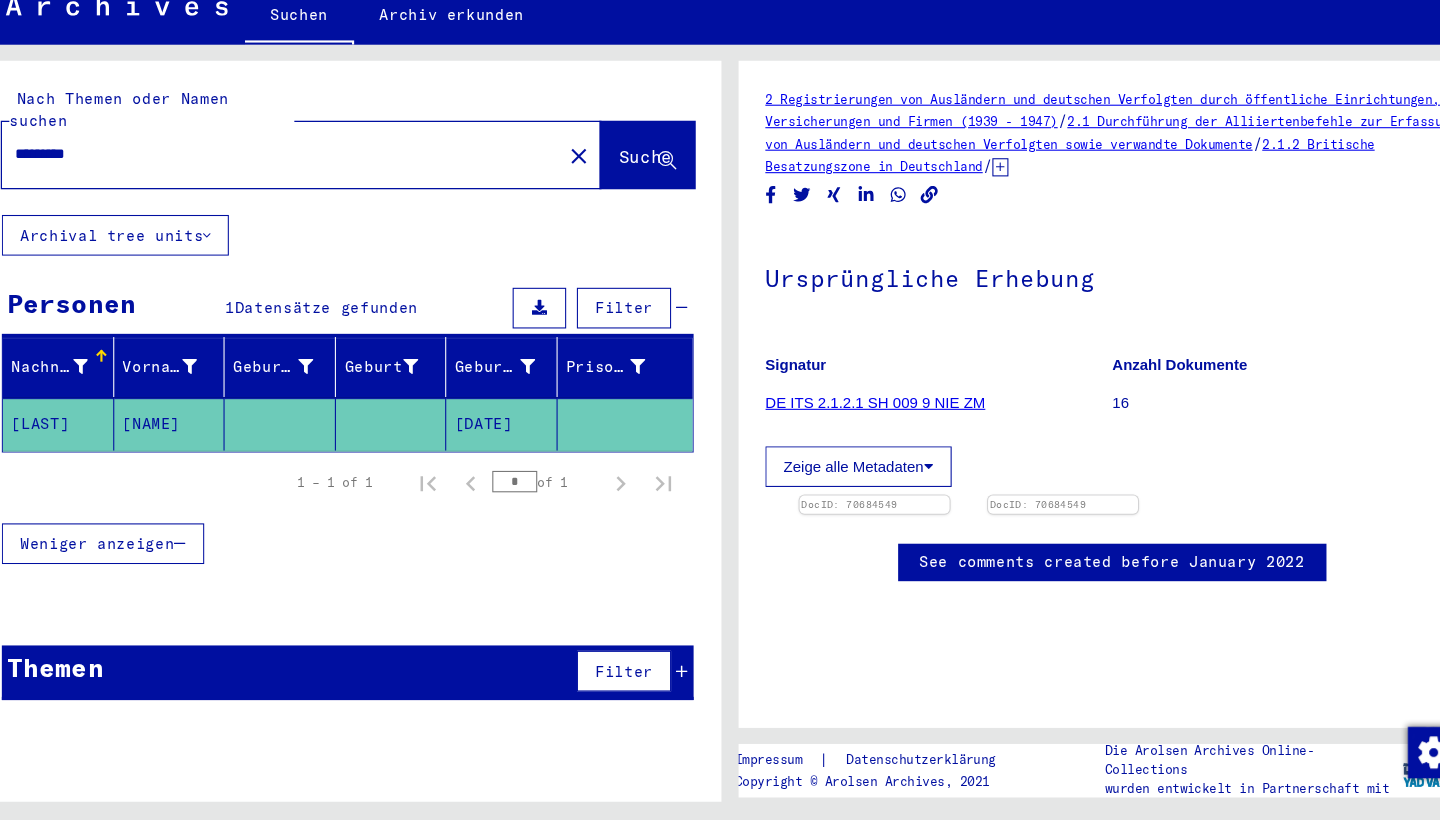 scroll, scrollTop: 0, scrollLeft: 0, axis: both 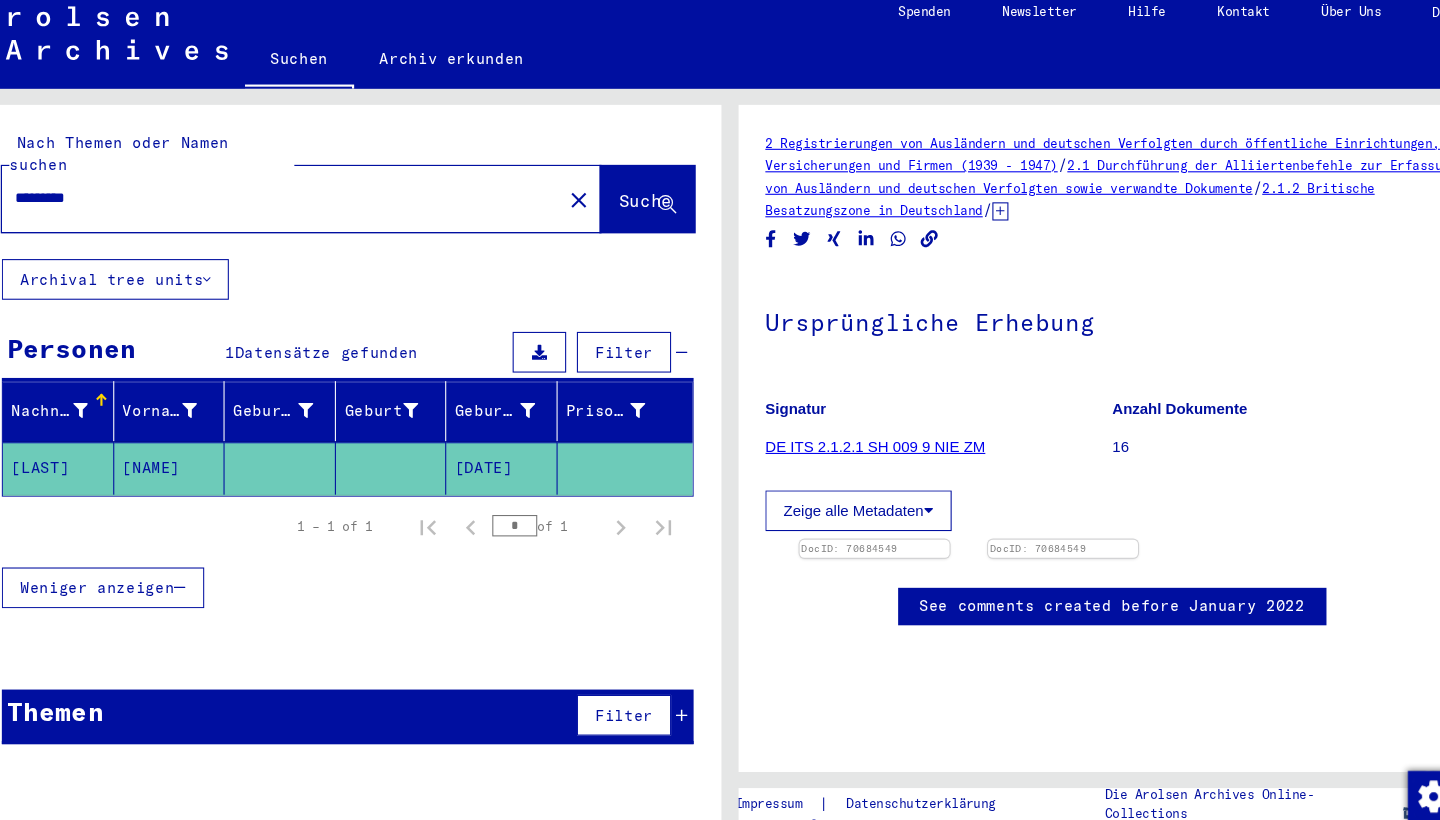 click on "DE ITS 2.1.2.1 SH 009 9 NIE ZM" at bounding box center [855, 430] 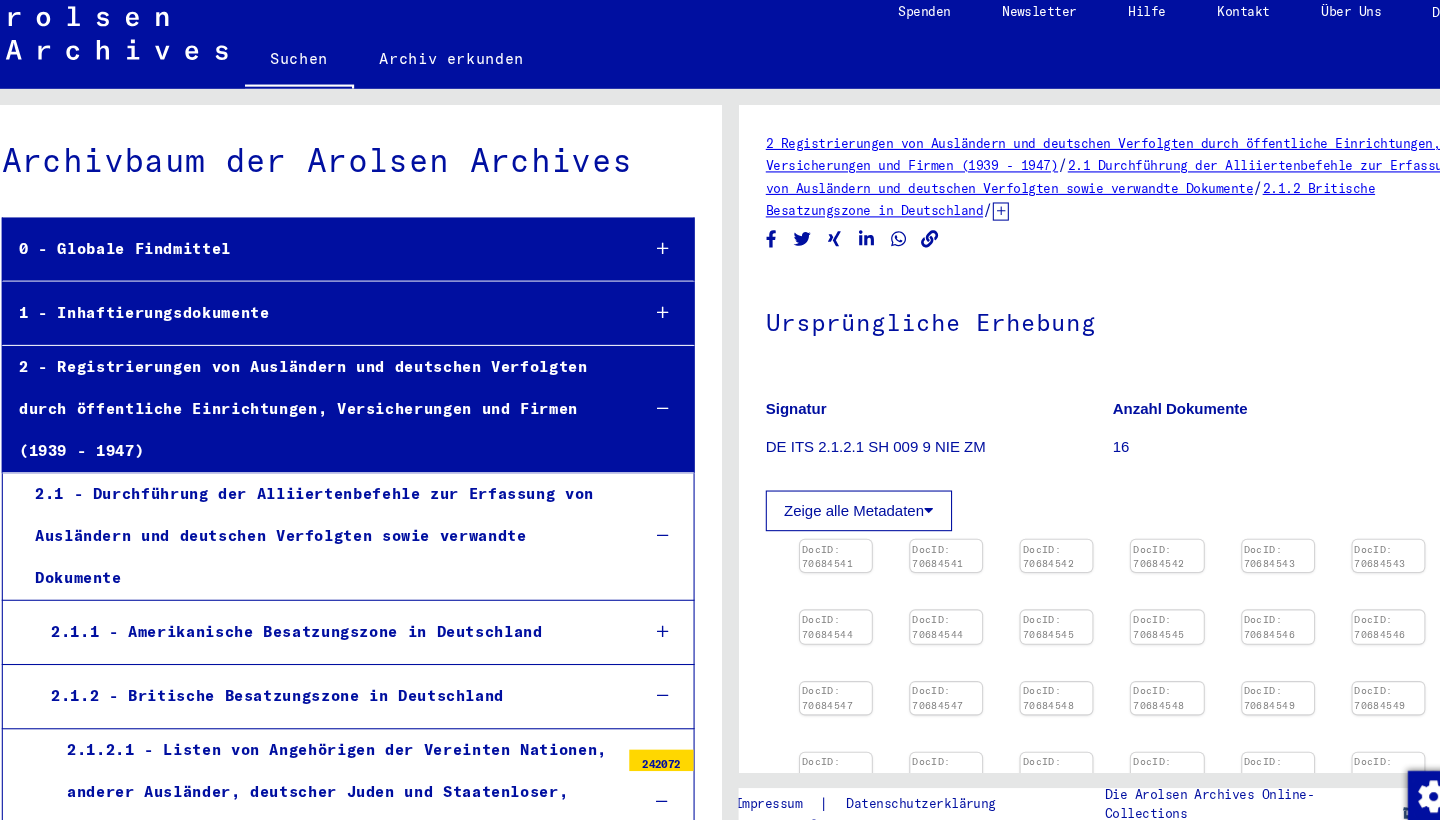 scroll, scrollTop: 3563, scrollLeft: 0, axis: vertical 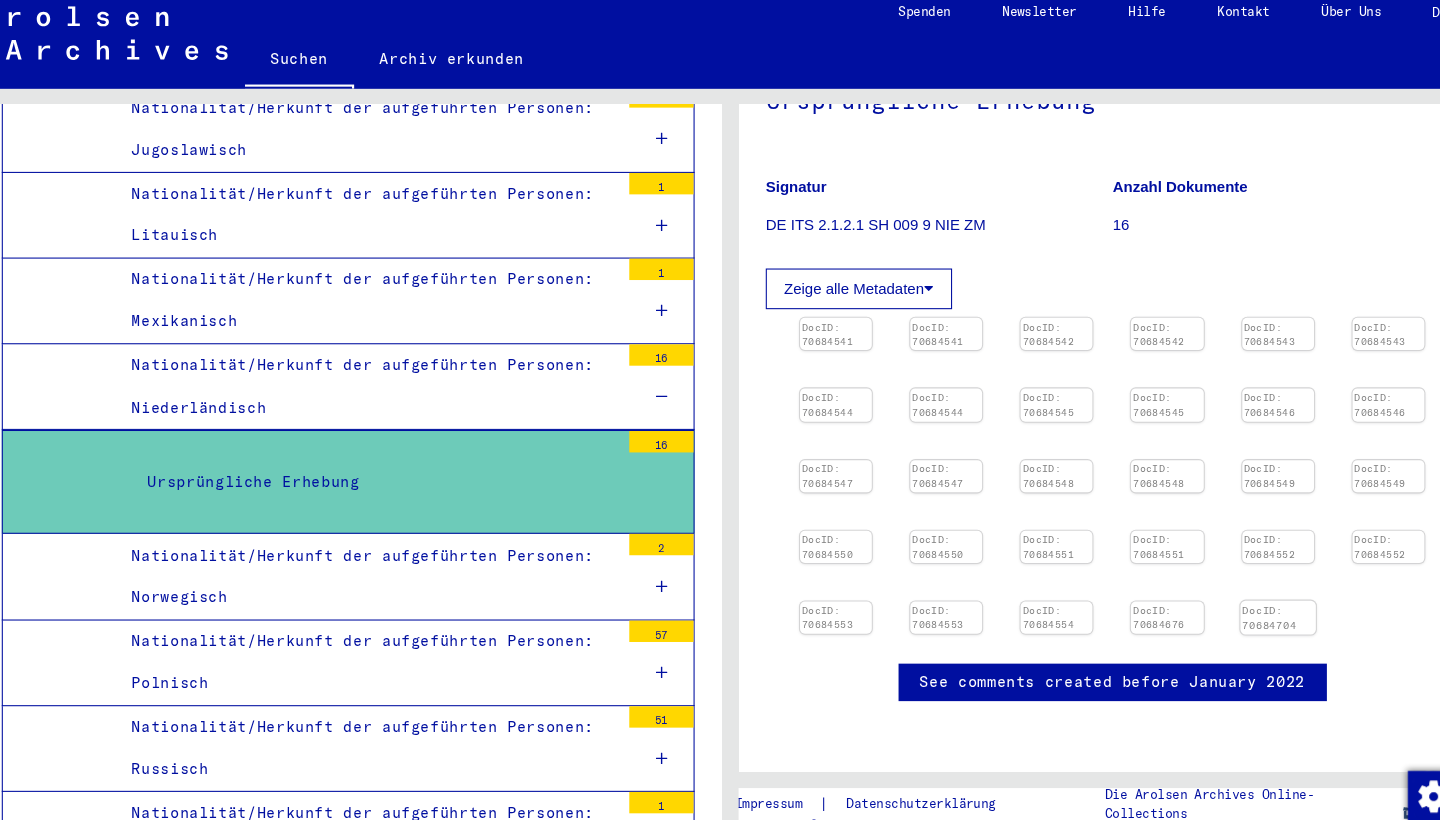 click at bounding box center (818, 310) 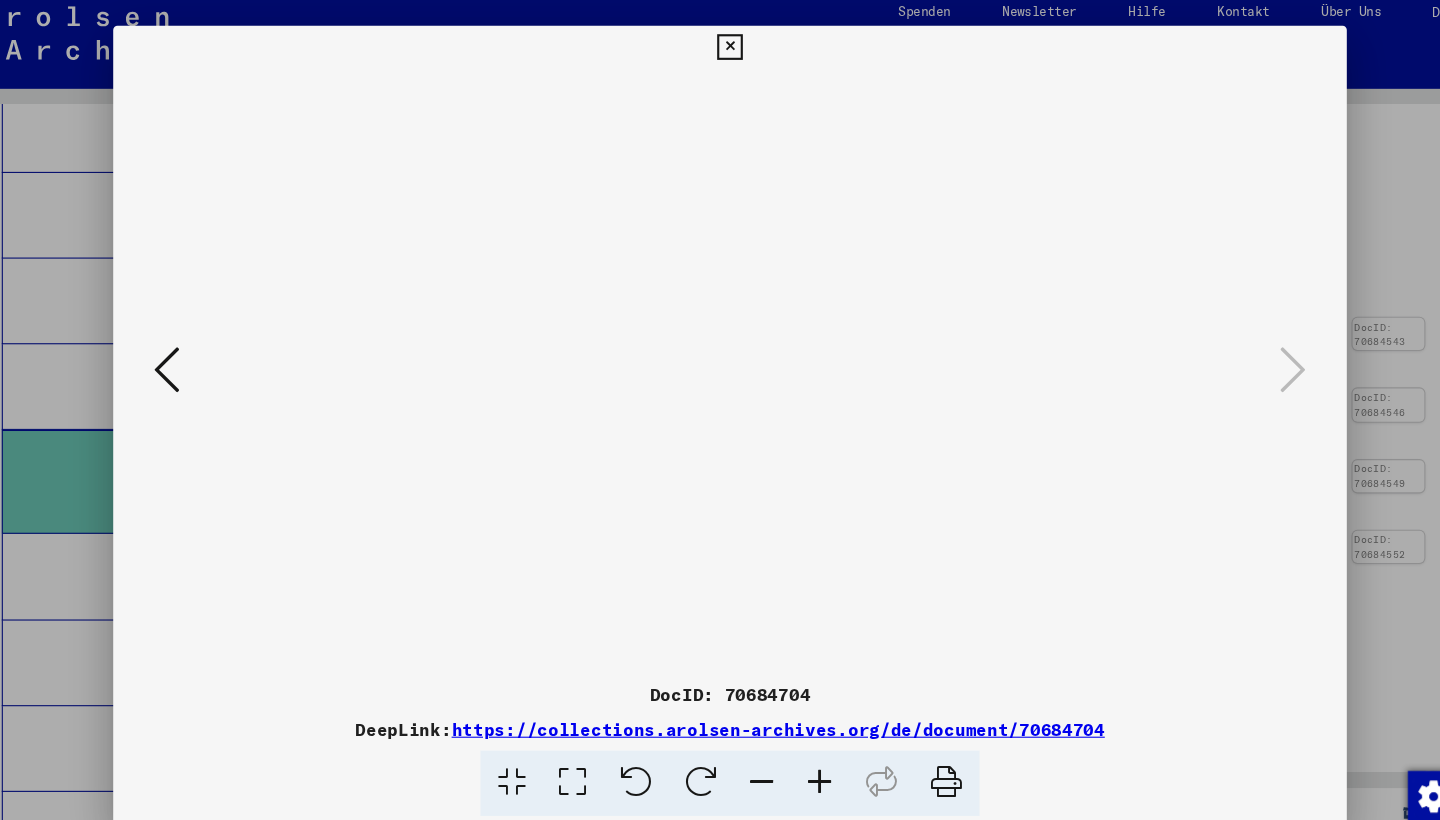 click at bounding box center [194, 358] 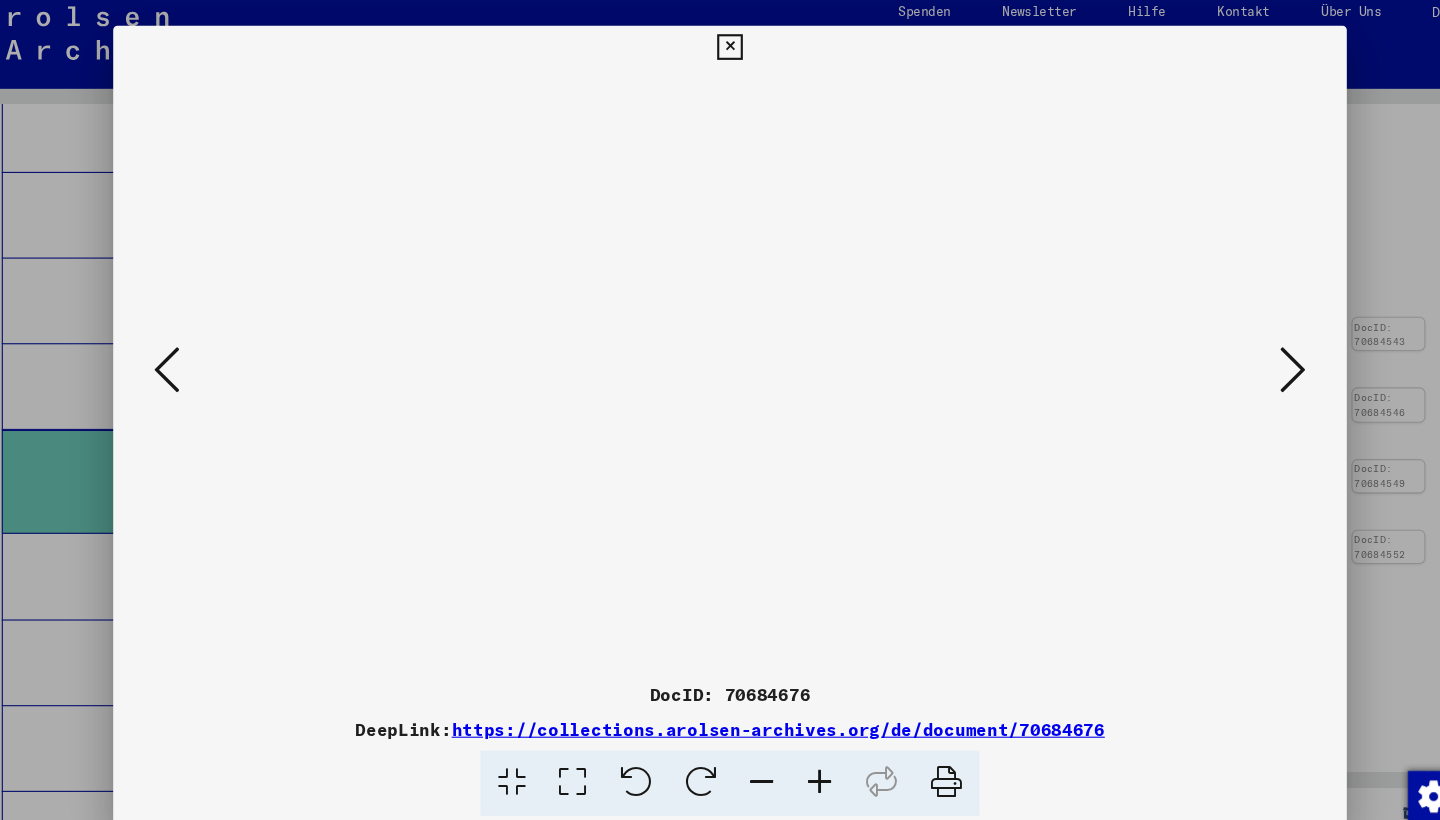 click at bounding box center [194, 358] 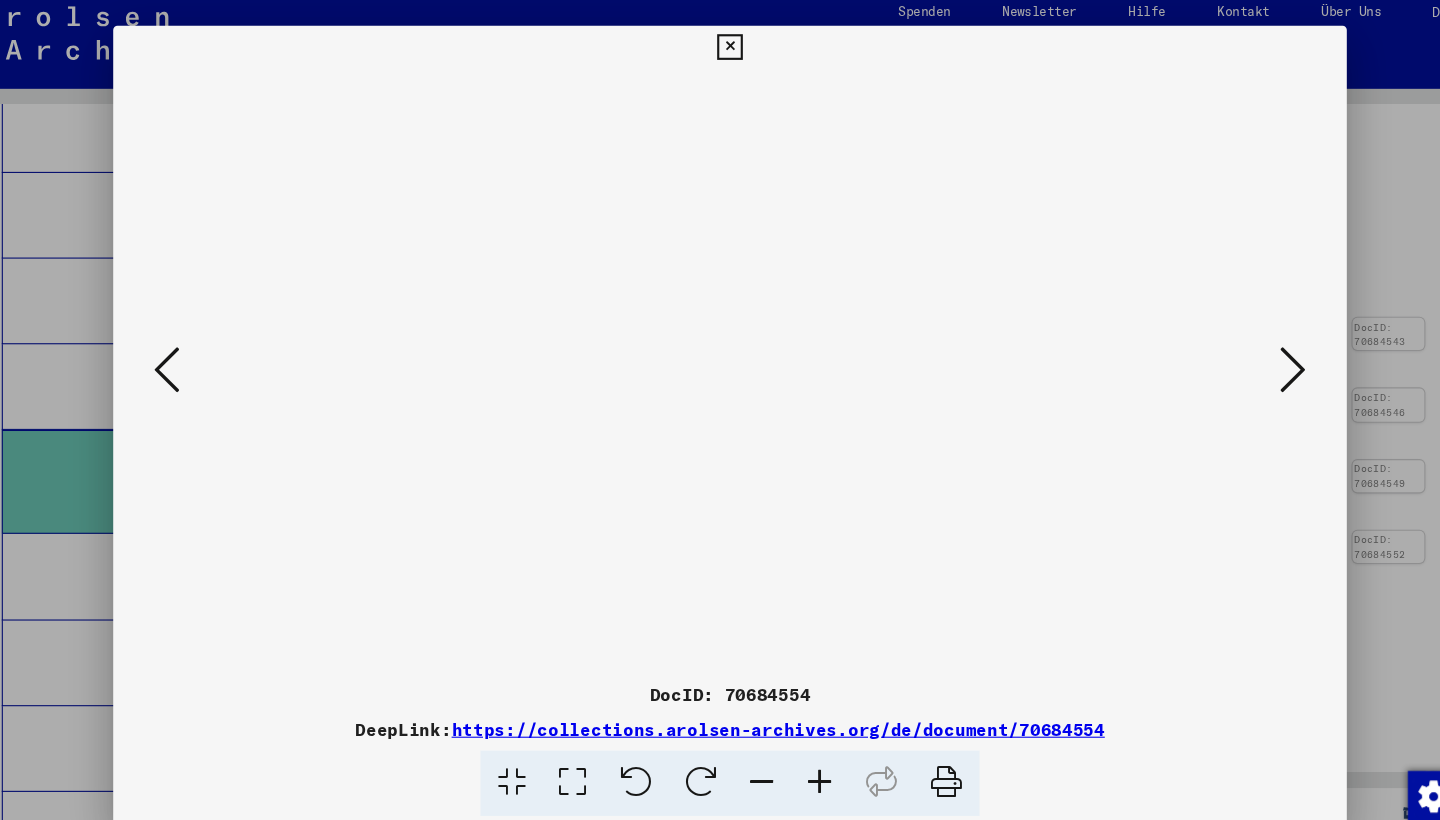 click at bounding box center (194, 358) 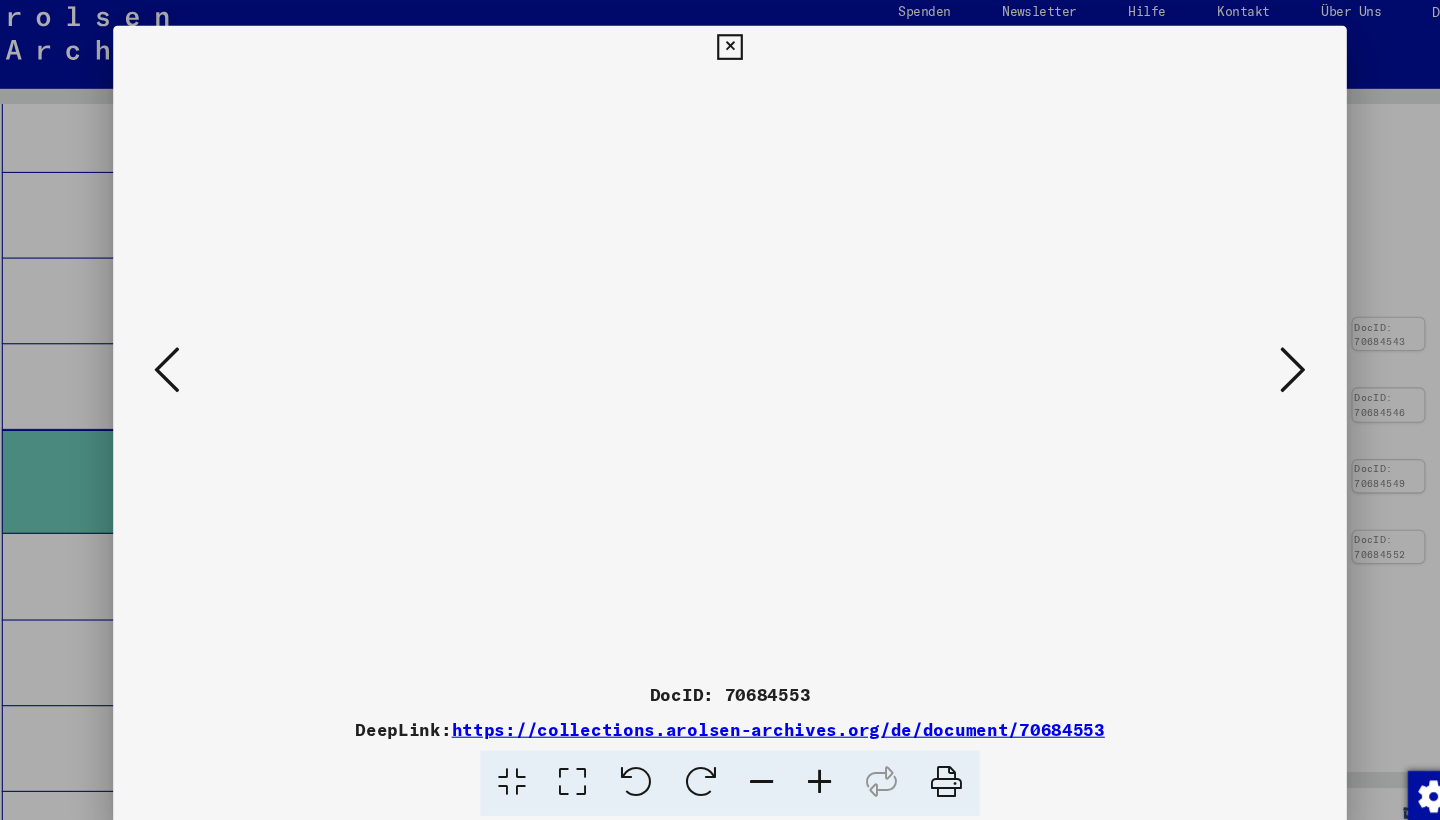 click at bounding box center [194, 358] 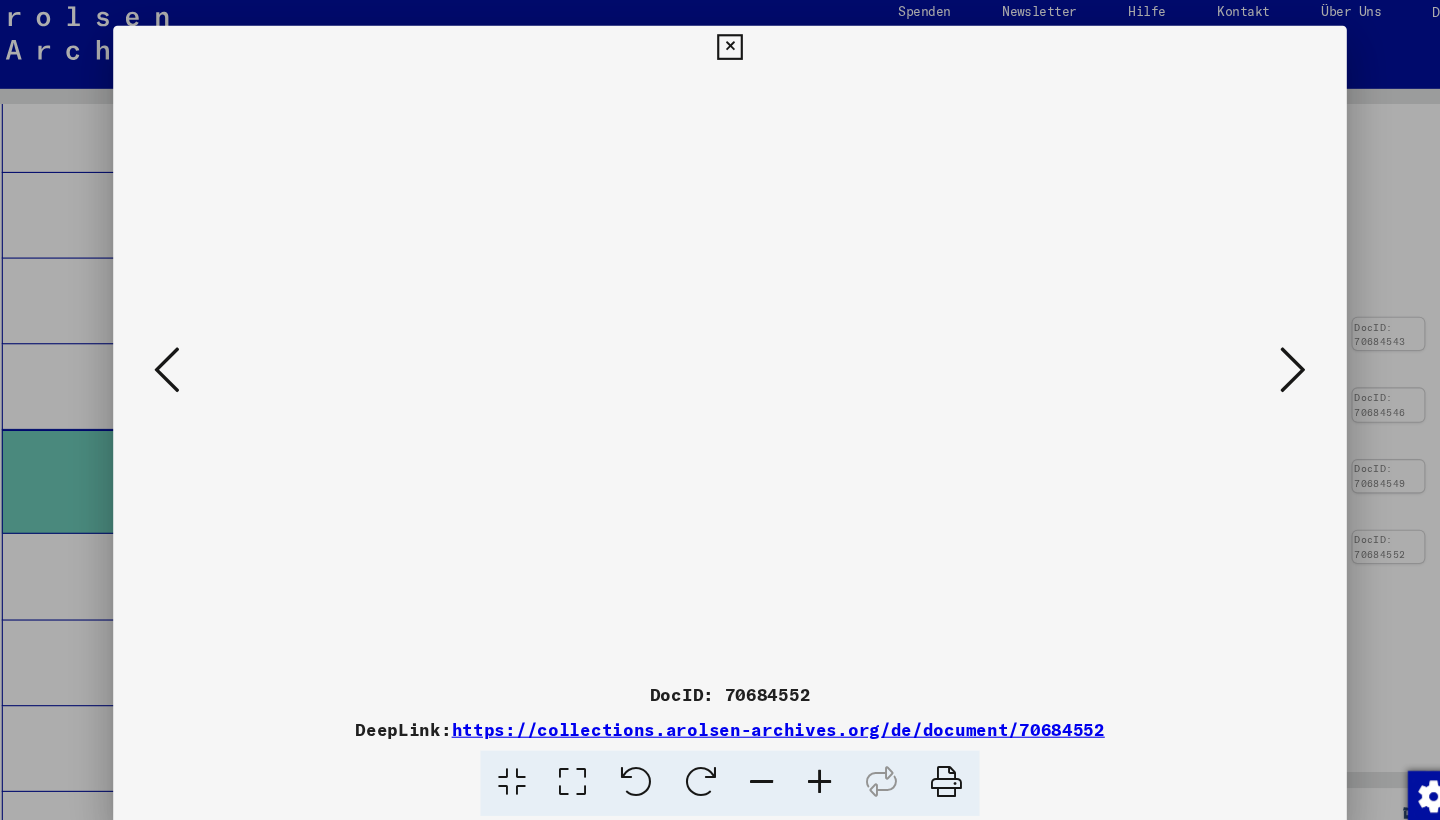 click at bounding box center (194, 358) 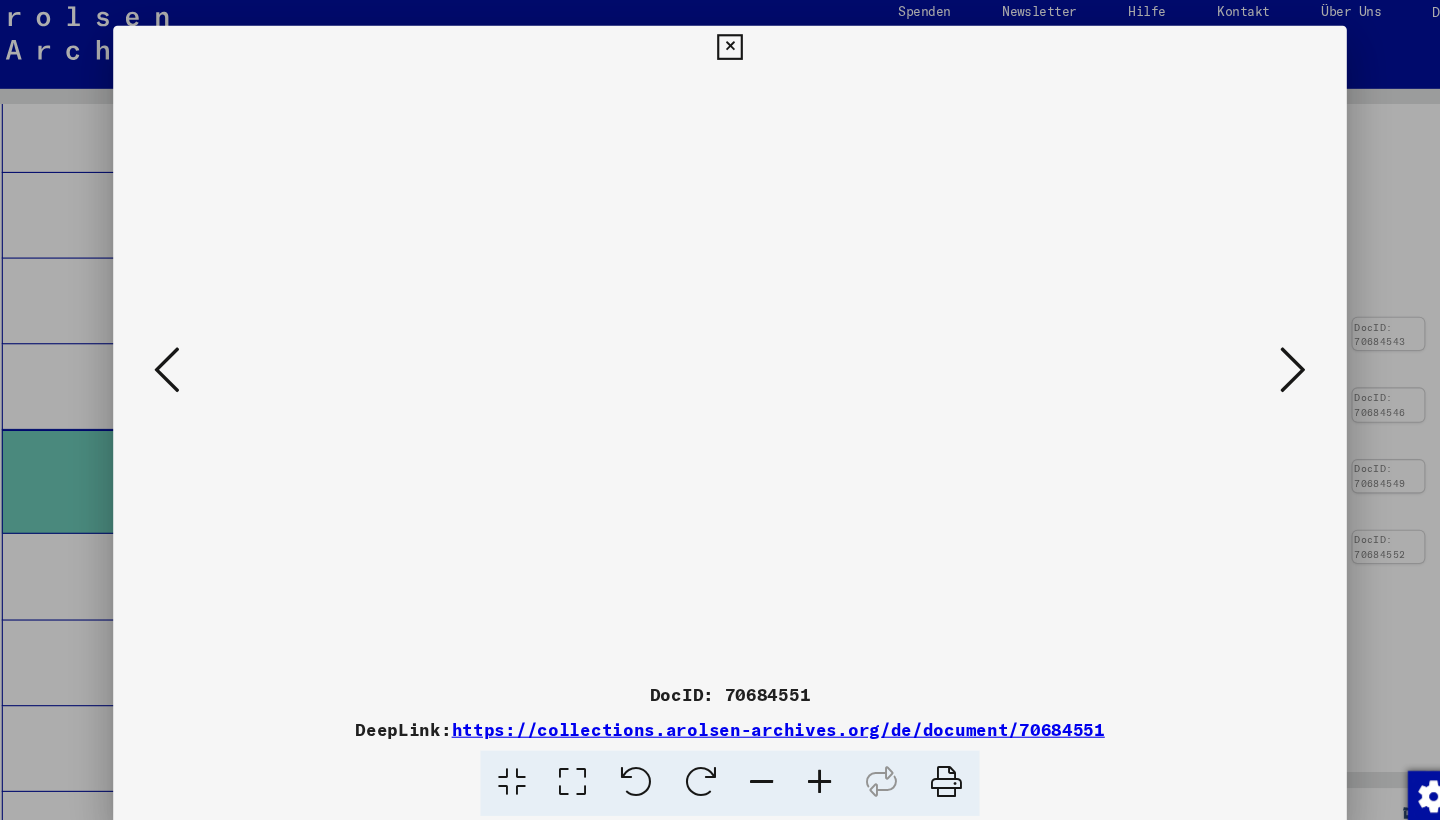 click at bounding box center [194, 358] 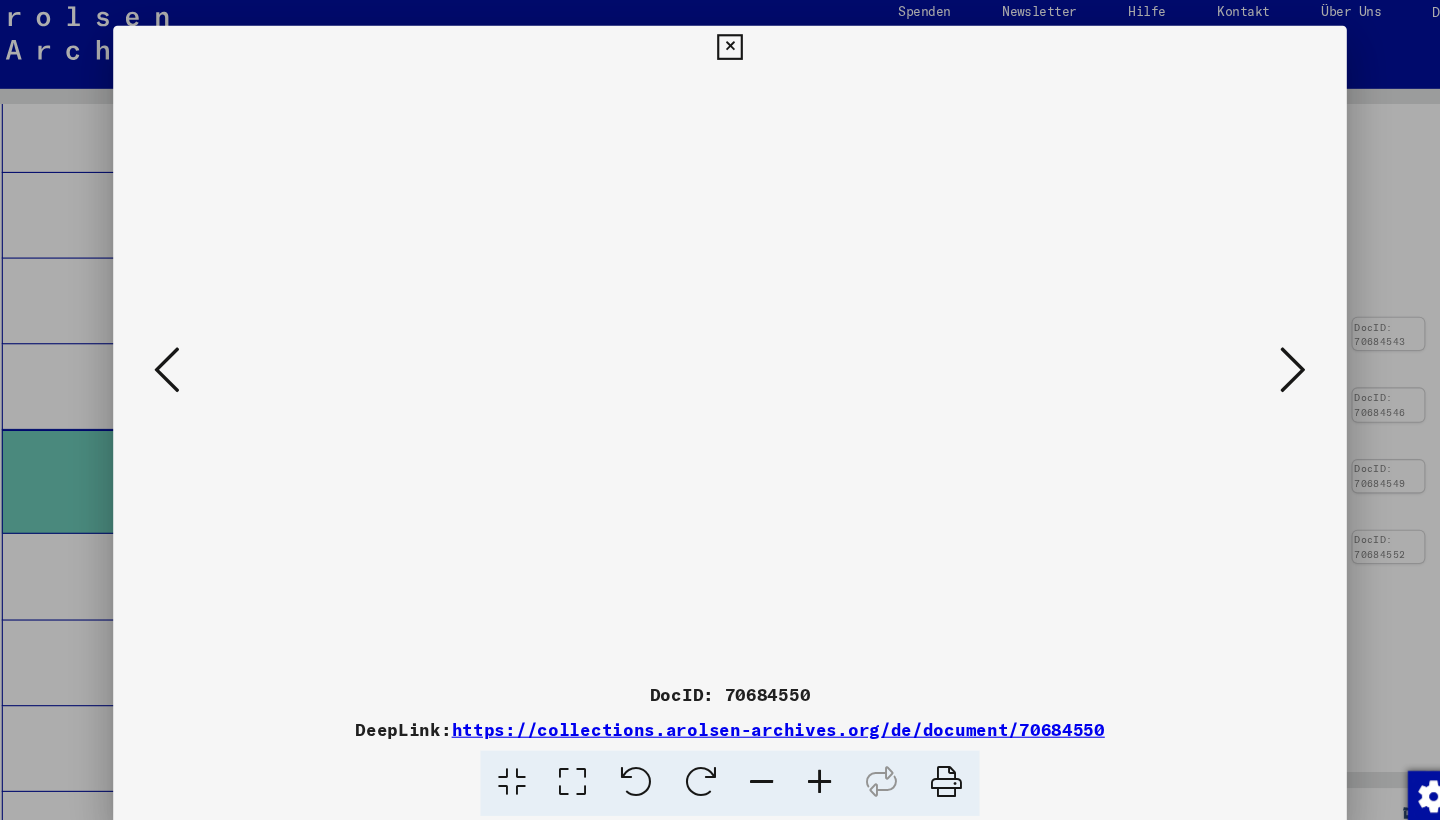 click at bounding box center [194, 358] 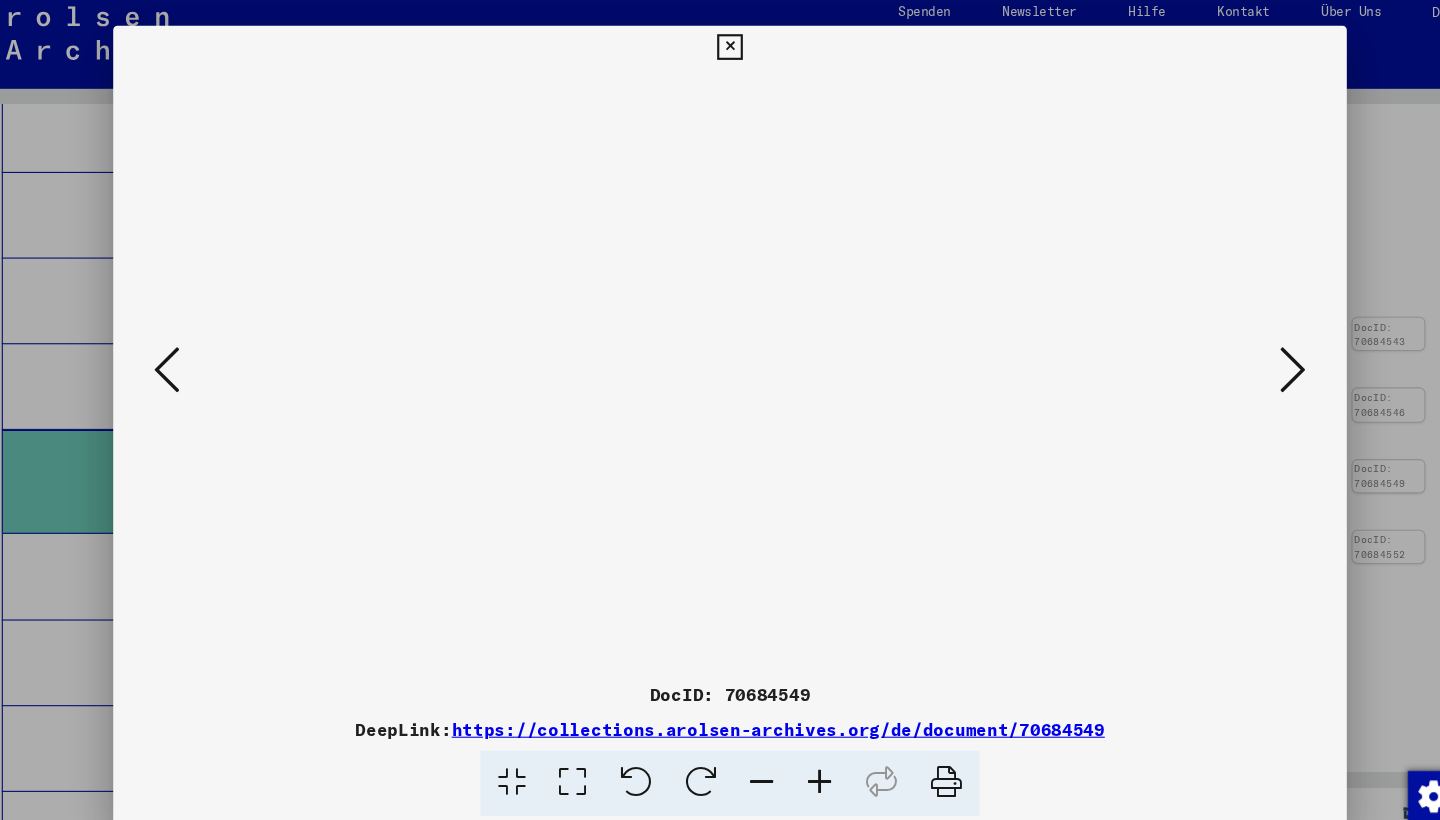click at bounding box center [719, 57] 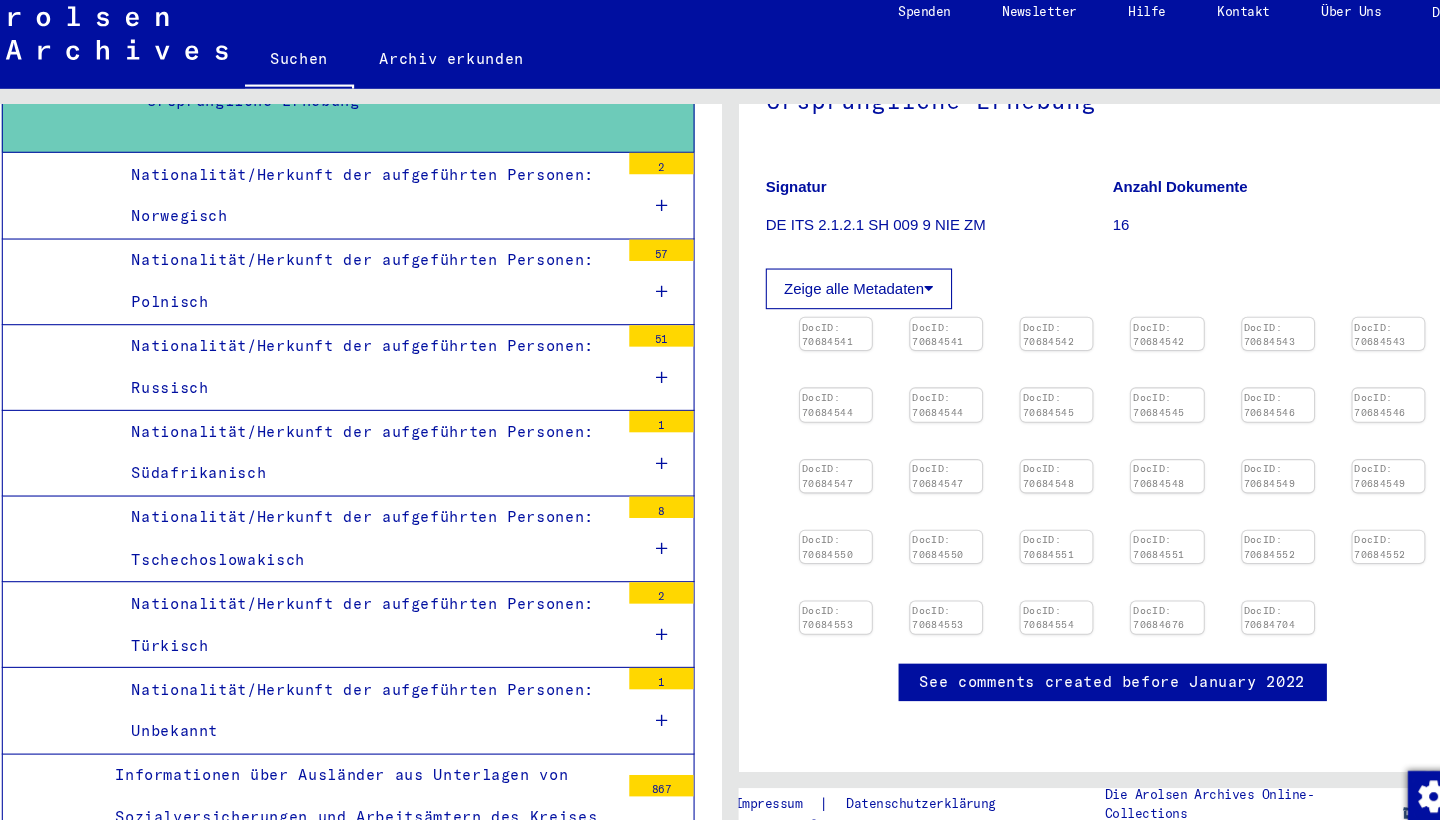 scroll, scrollTop: 3909, scrollLeft: 0, axis: vertical 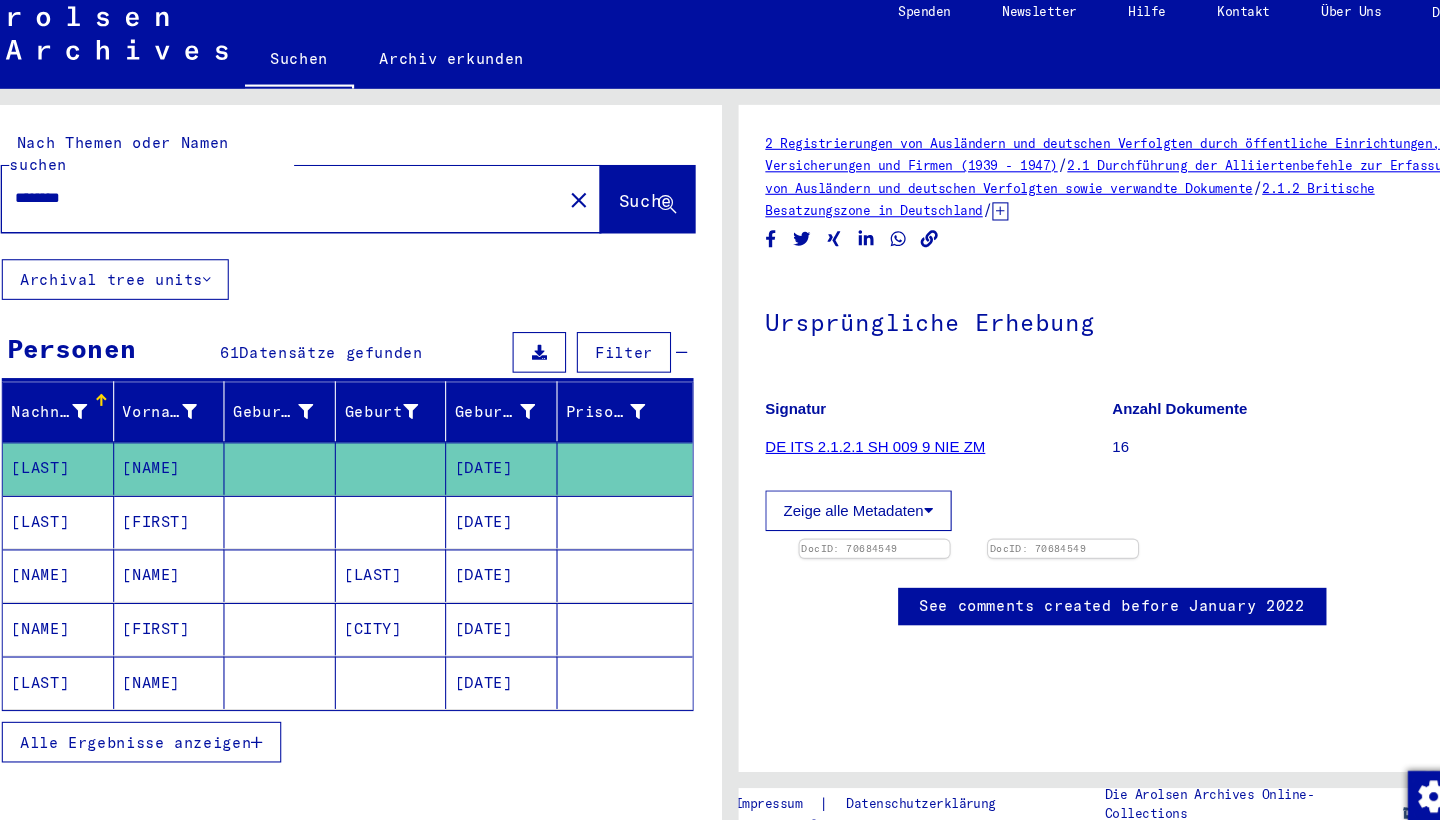 click on "********" at bounding box center [301, 198] 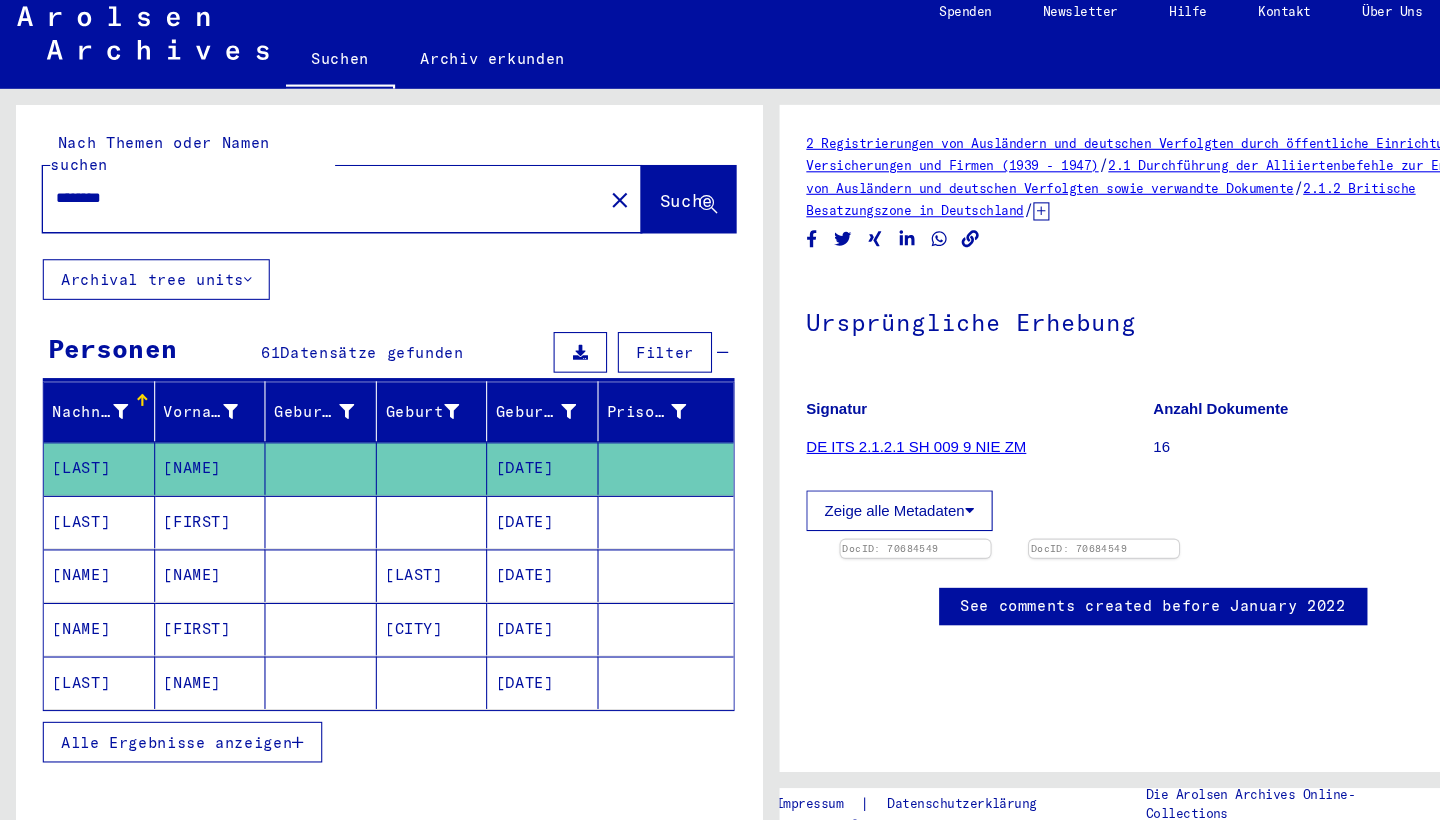 drag, startPoint x: 346, startPoint y: 155, endPoint x: 0, endPoint y: 174, distance: 346.52127 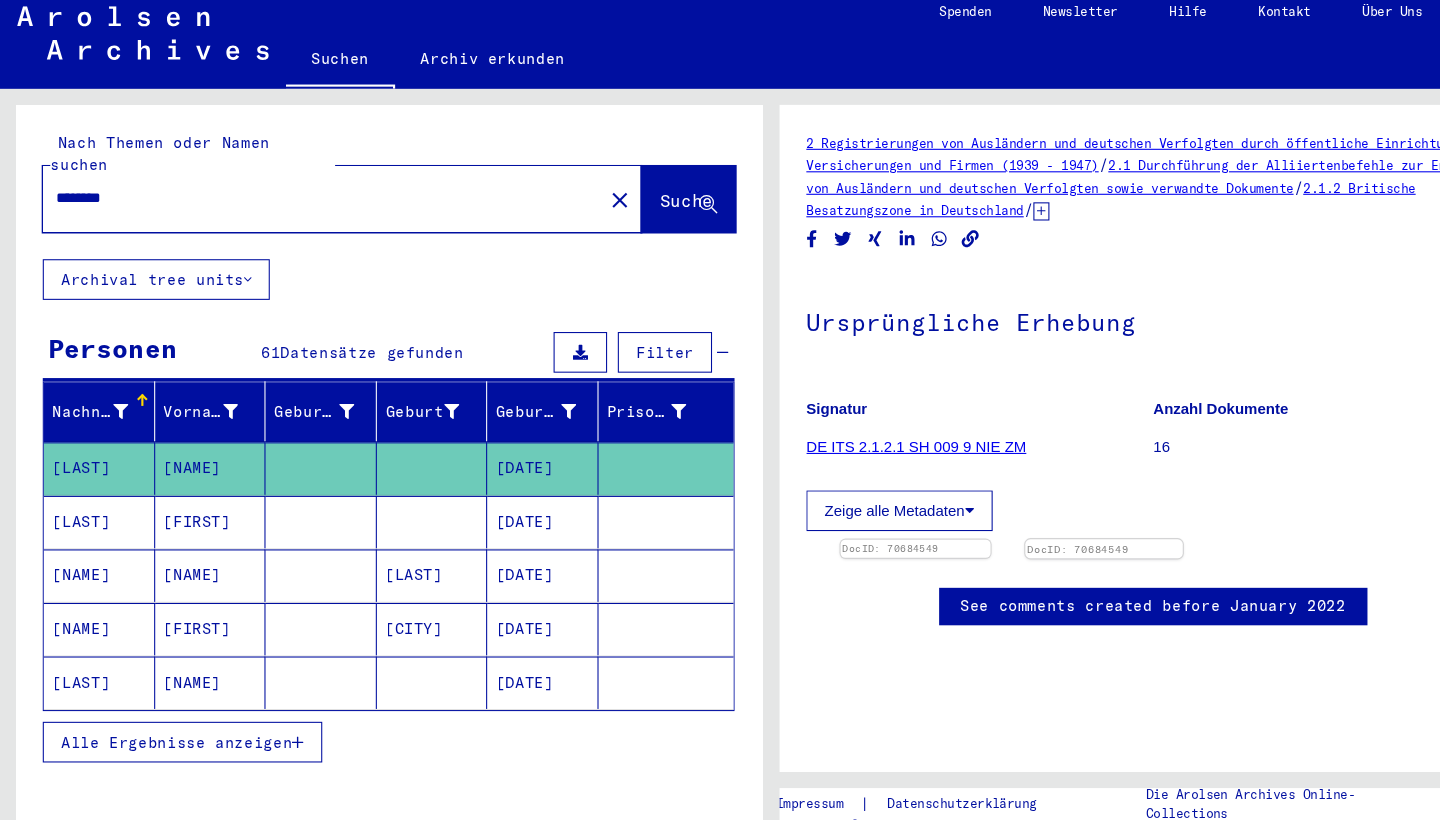 click at bounding box center (855, 517) 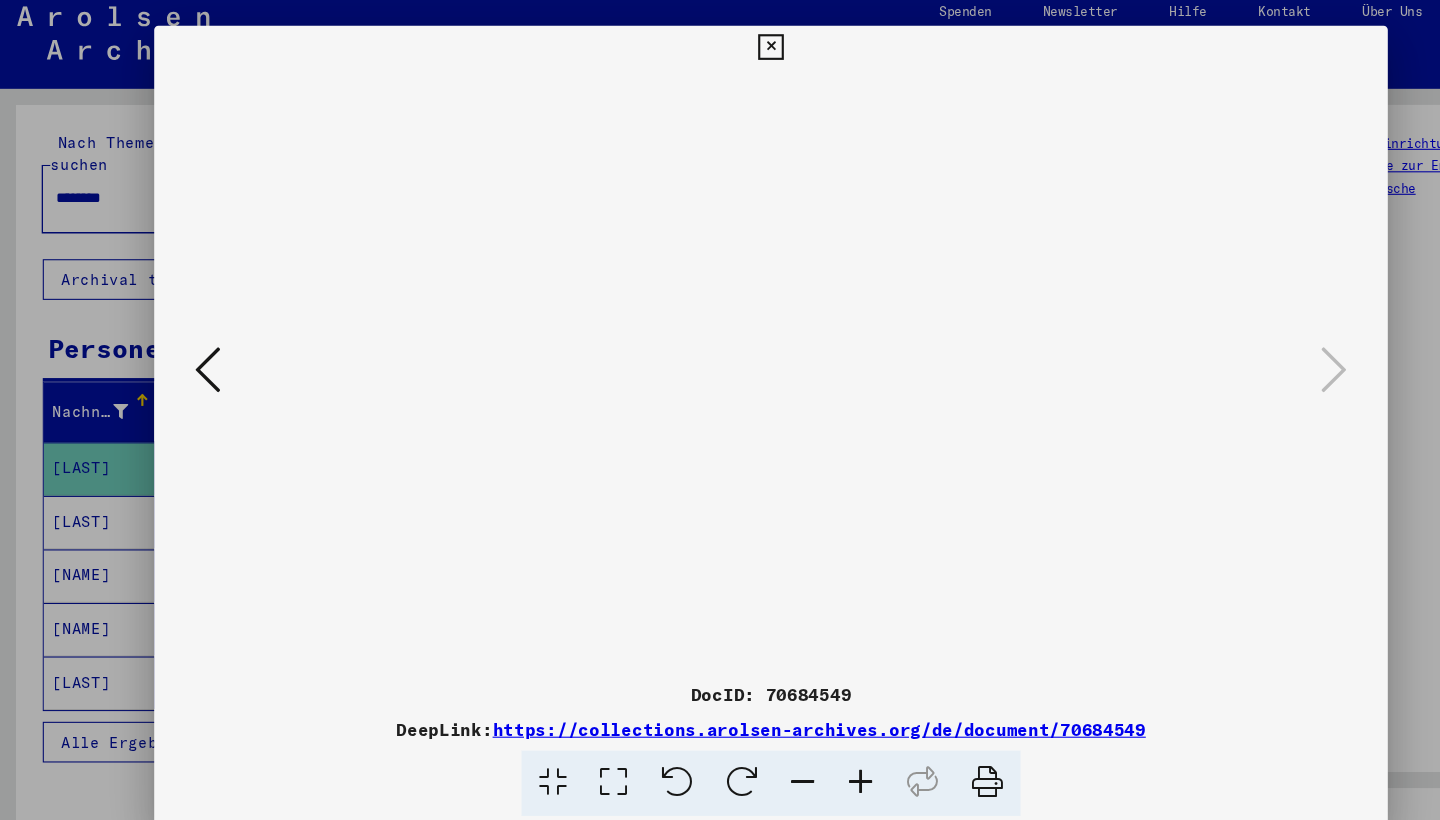 click at bounding box center (720, 410) 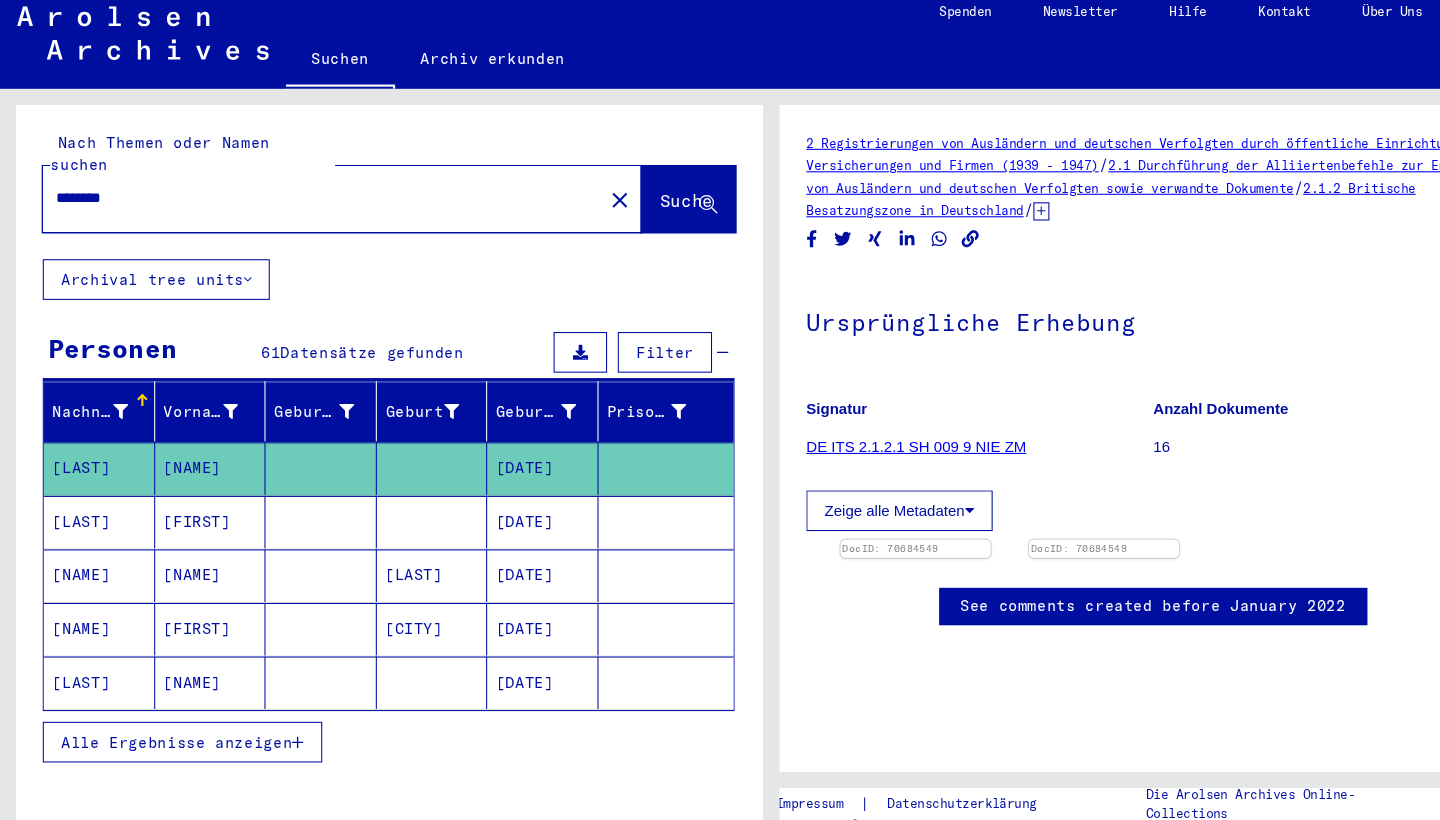 click on "********" at bounding box center [301, 198] 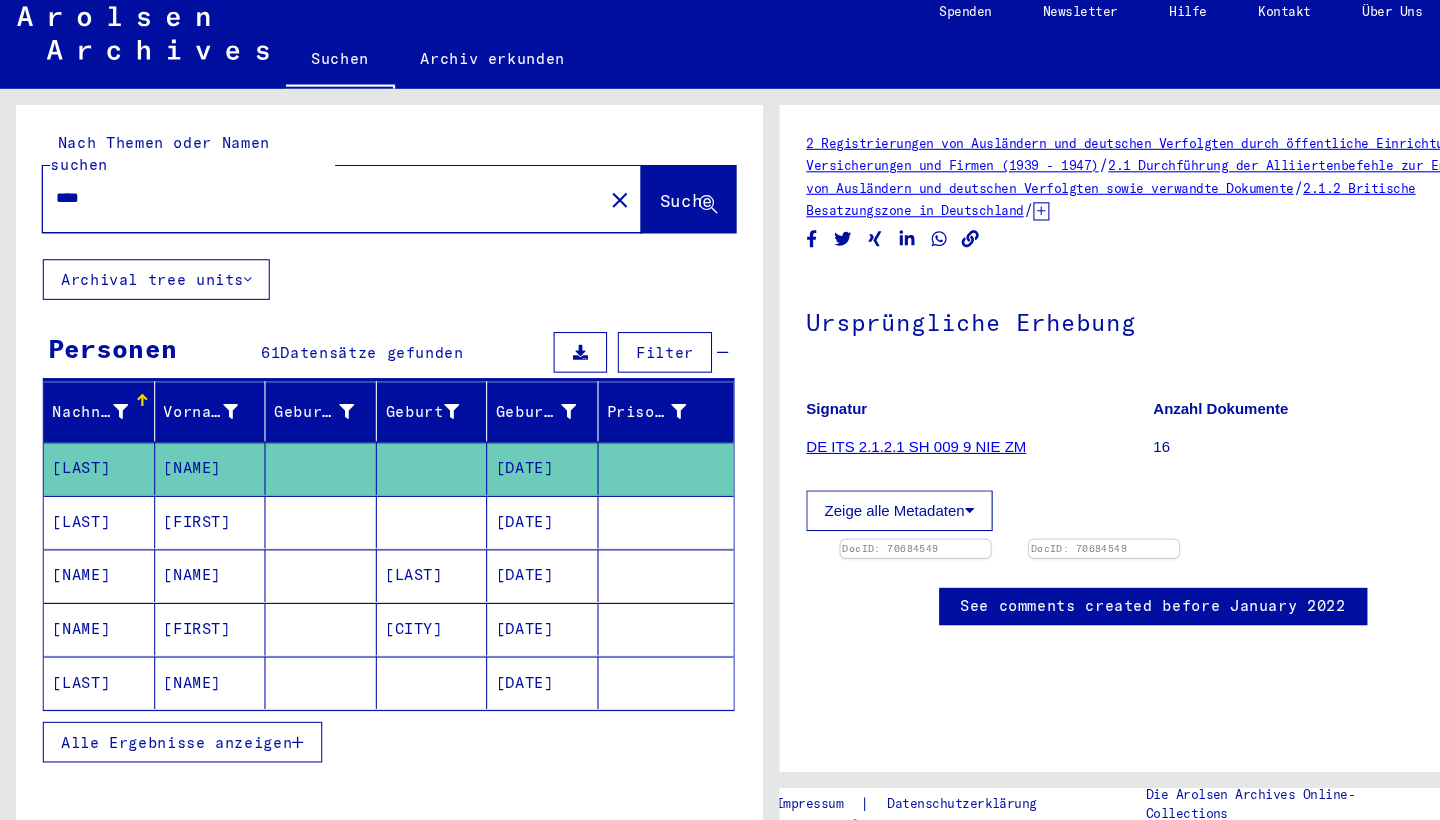 click on "Suche" at bounding box center (641, 200) 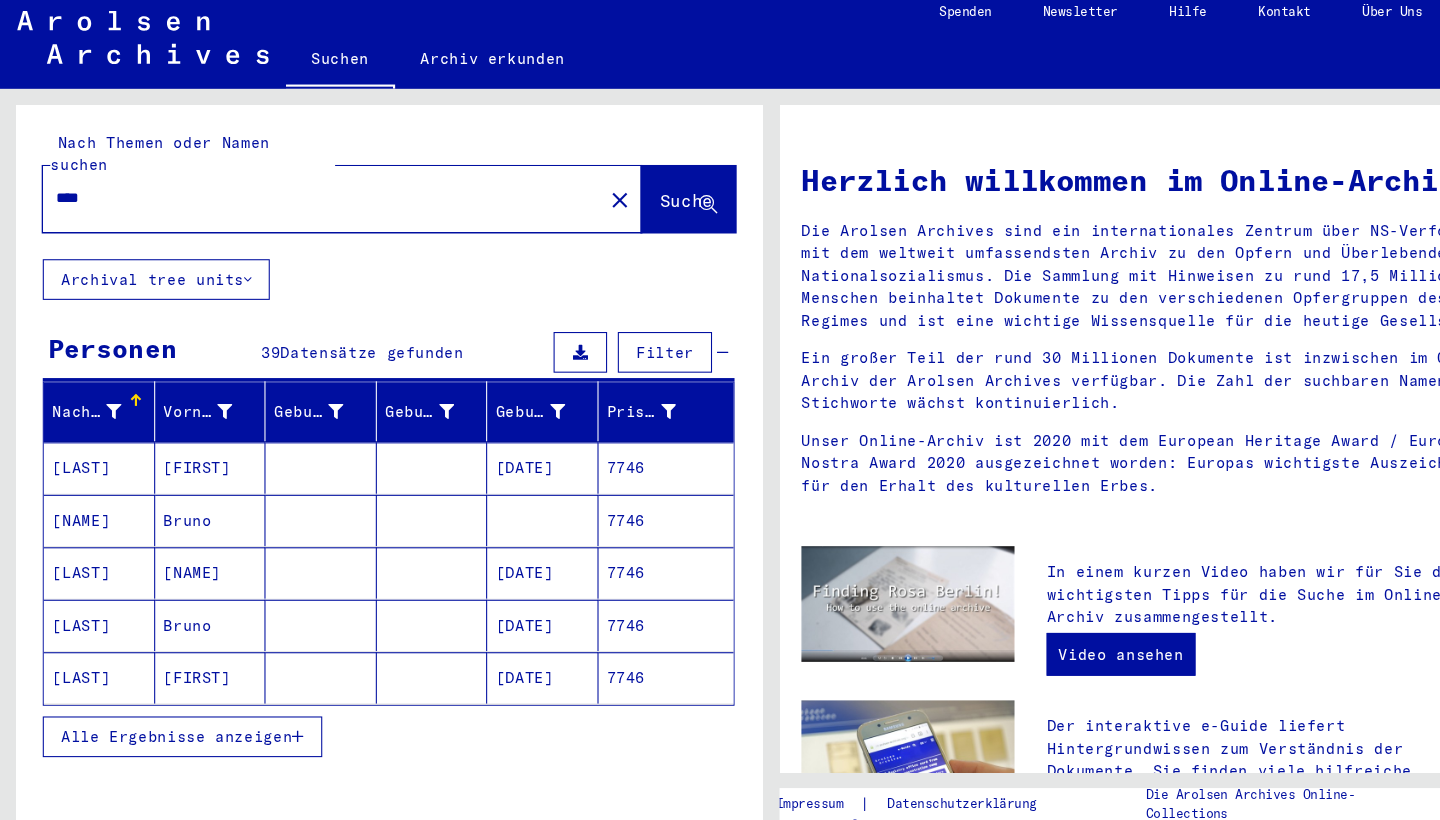 drag, startPoint x: 198, startPoint y: 161, endPoint x: 0, endPoint y: 155, distance: 198.09088 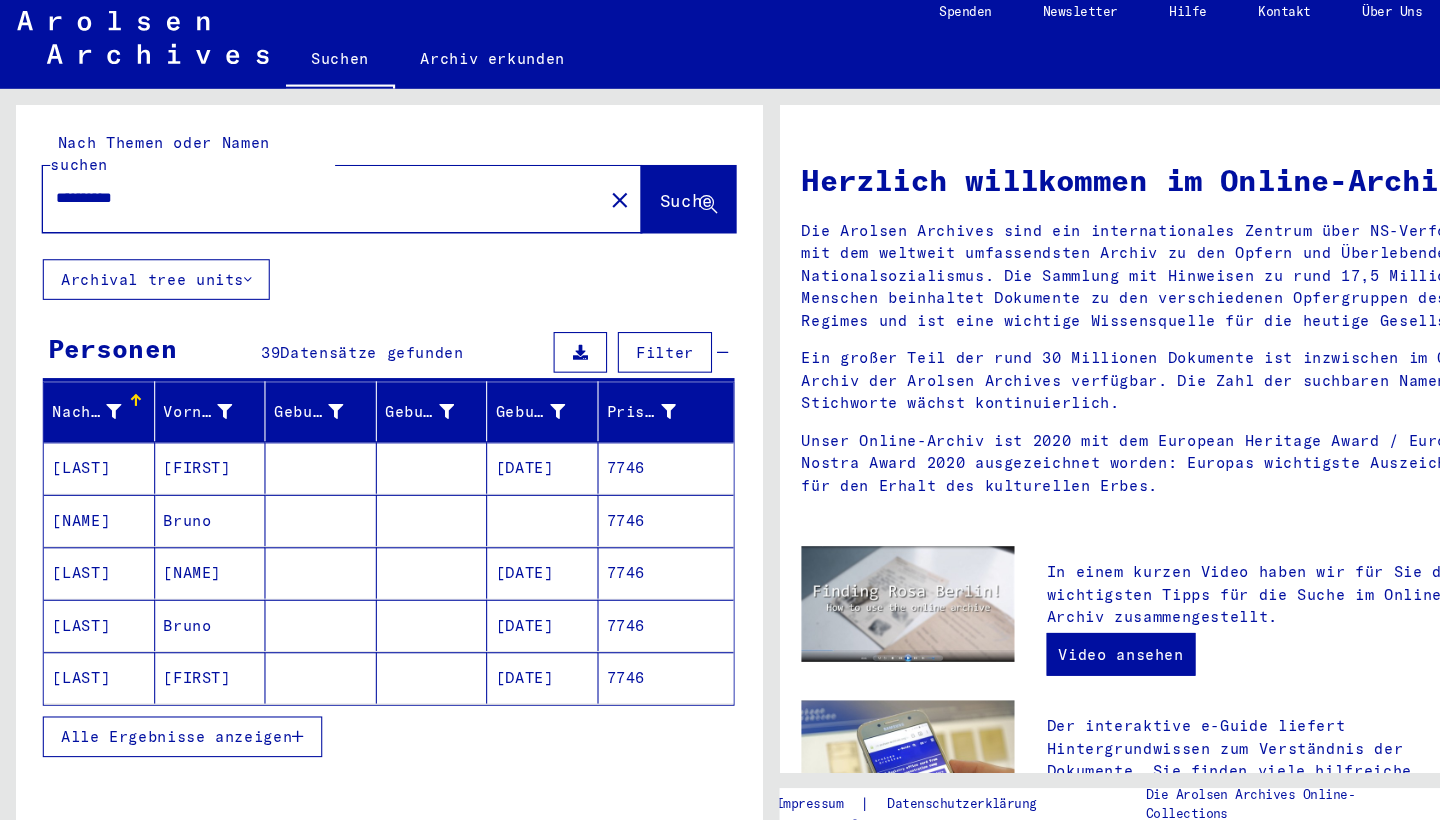 drag, startPoint x: 0, startPoint y: 155, endPoint x: 330, endPoint y: 151, distance: 330.02423 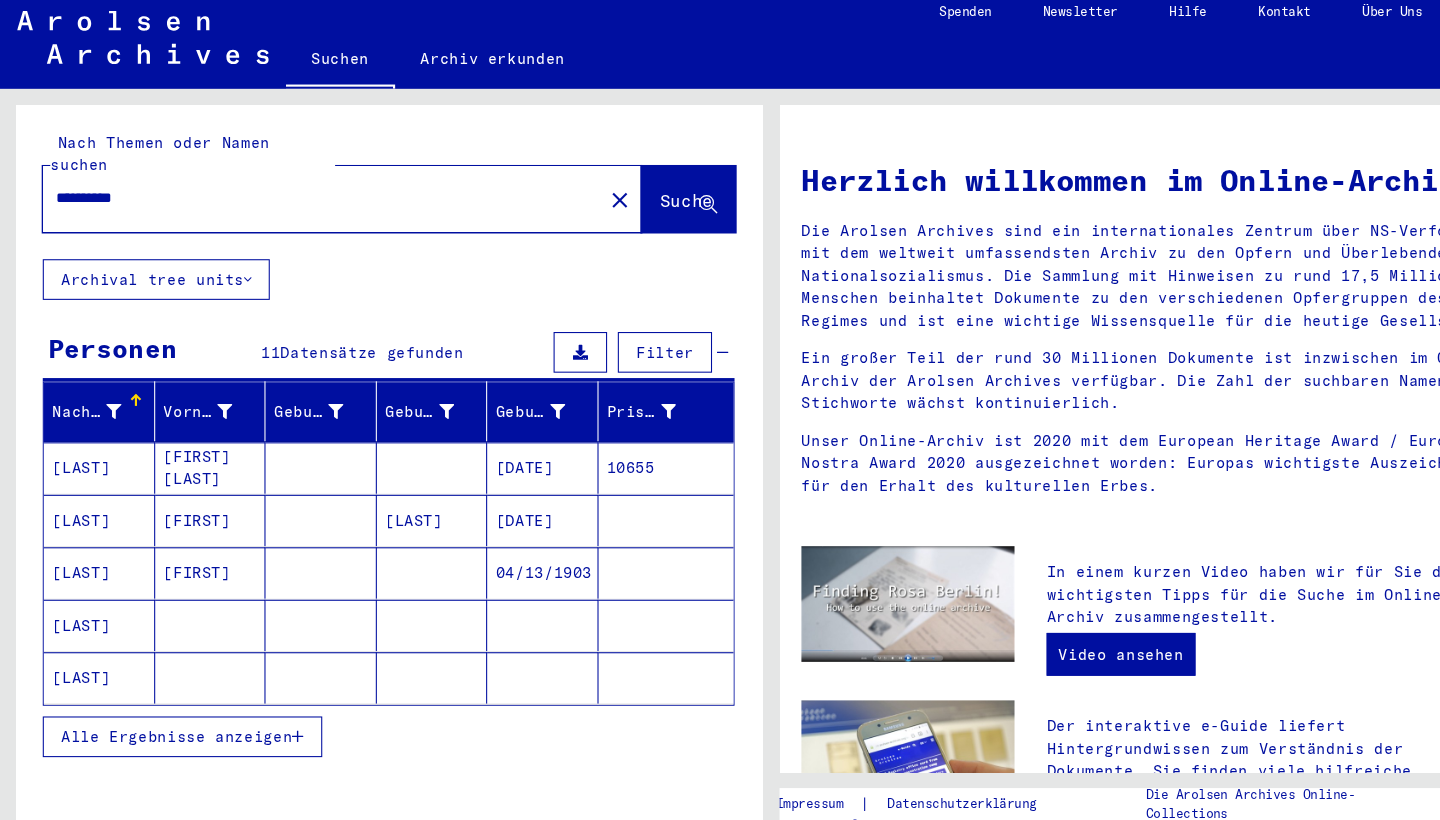 drag, startPoint x: 180, startPoint y: 166, endPoint x: 0, endPoint y: 177, distance: 180.3358 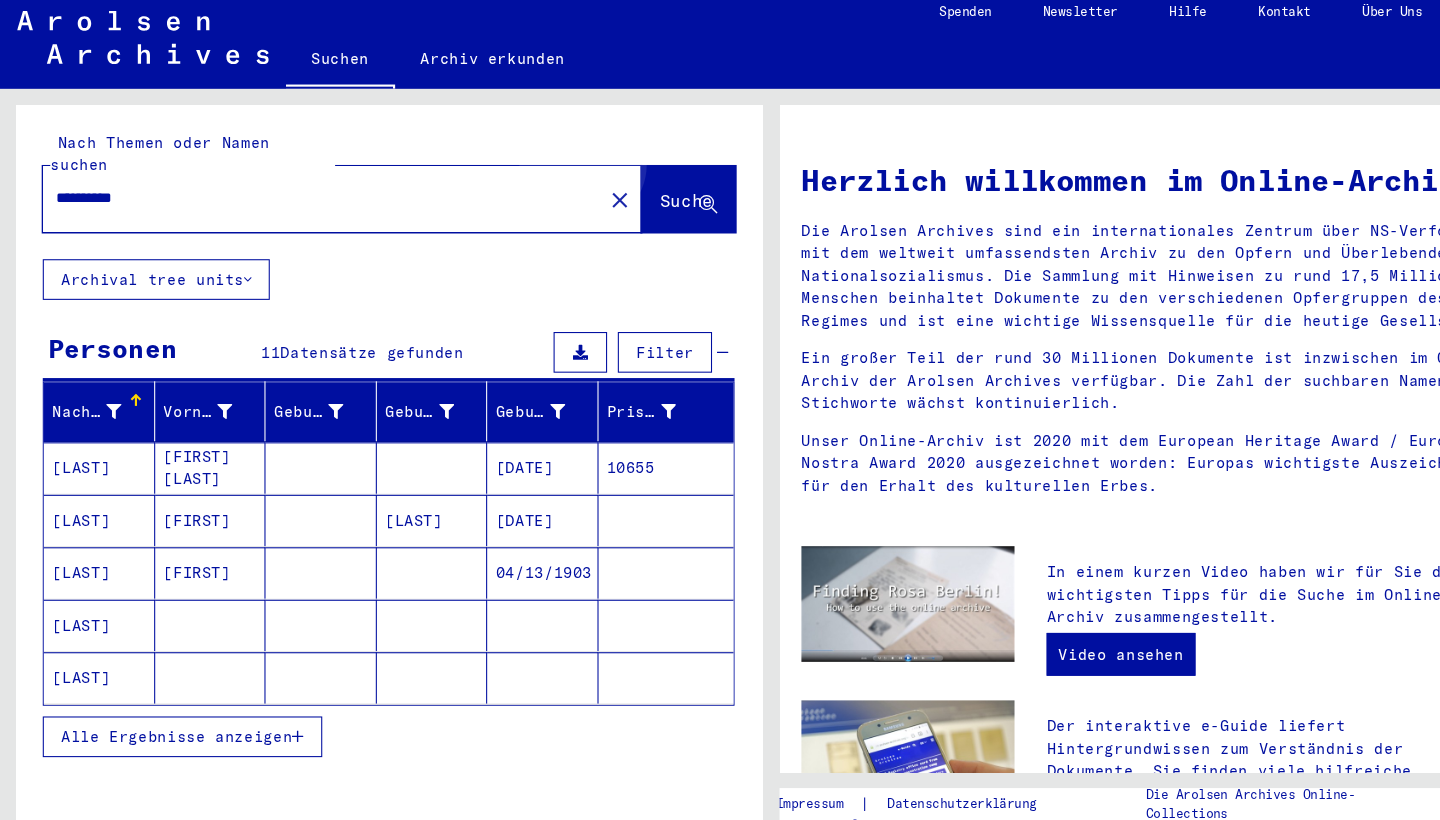 click on "Suche" at bounding box center (641, 200) 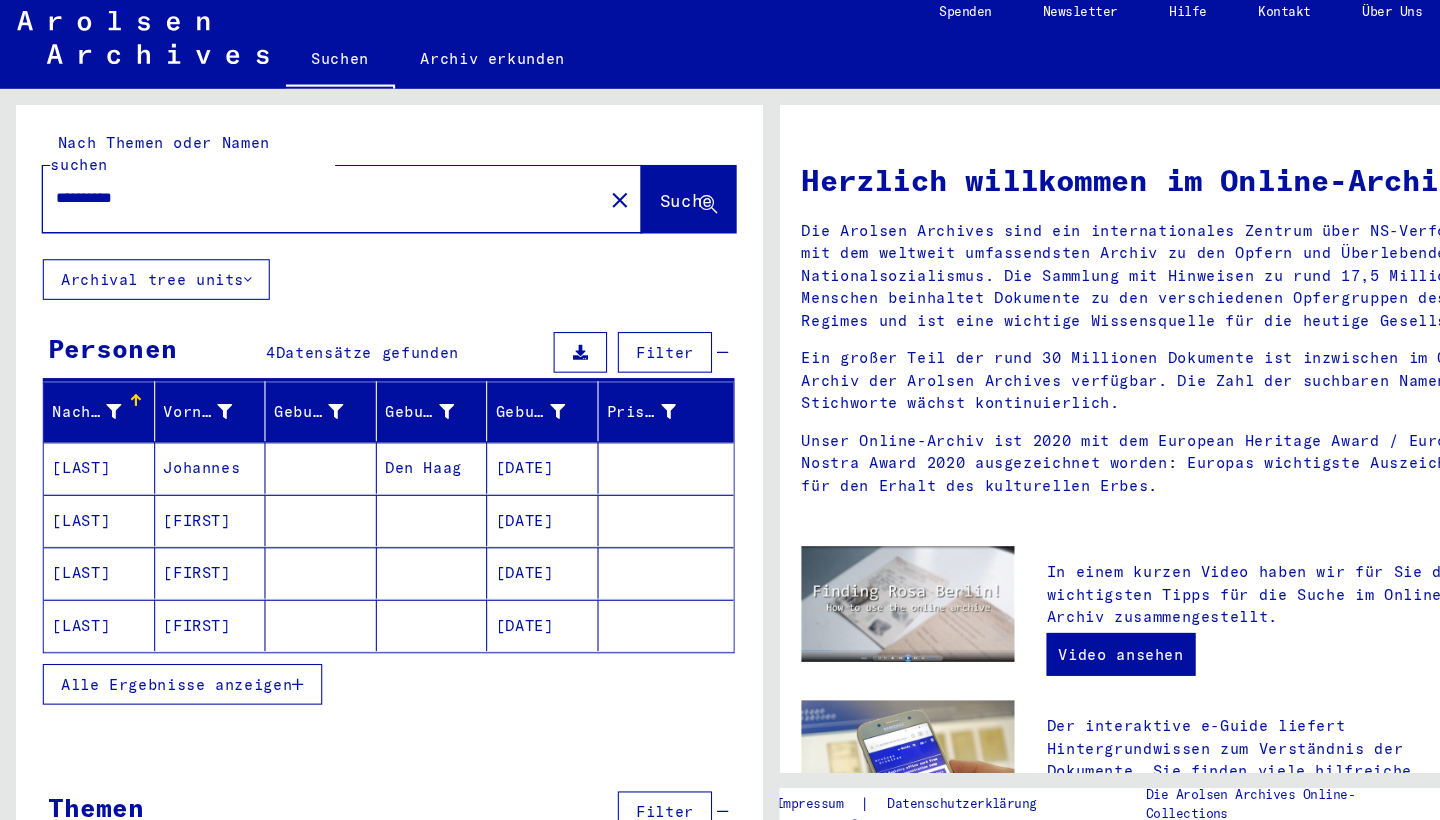 drag, startPoint x: 176, startPoint y: 165, endPoint x: 0, endPoint y: 151, distance: 176.55594 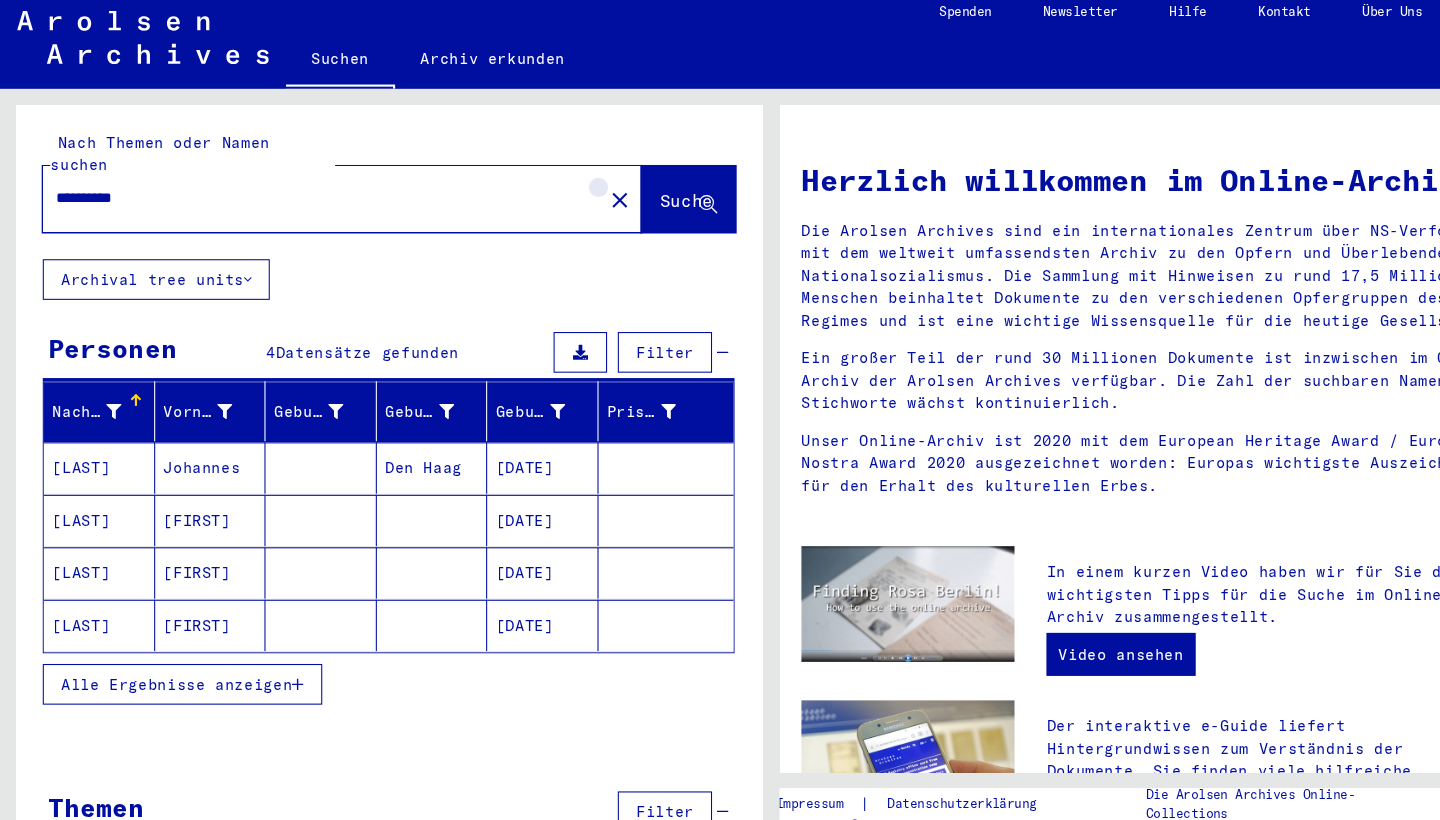 click on "close" at bounding box center [579, 200] 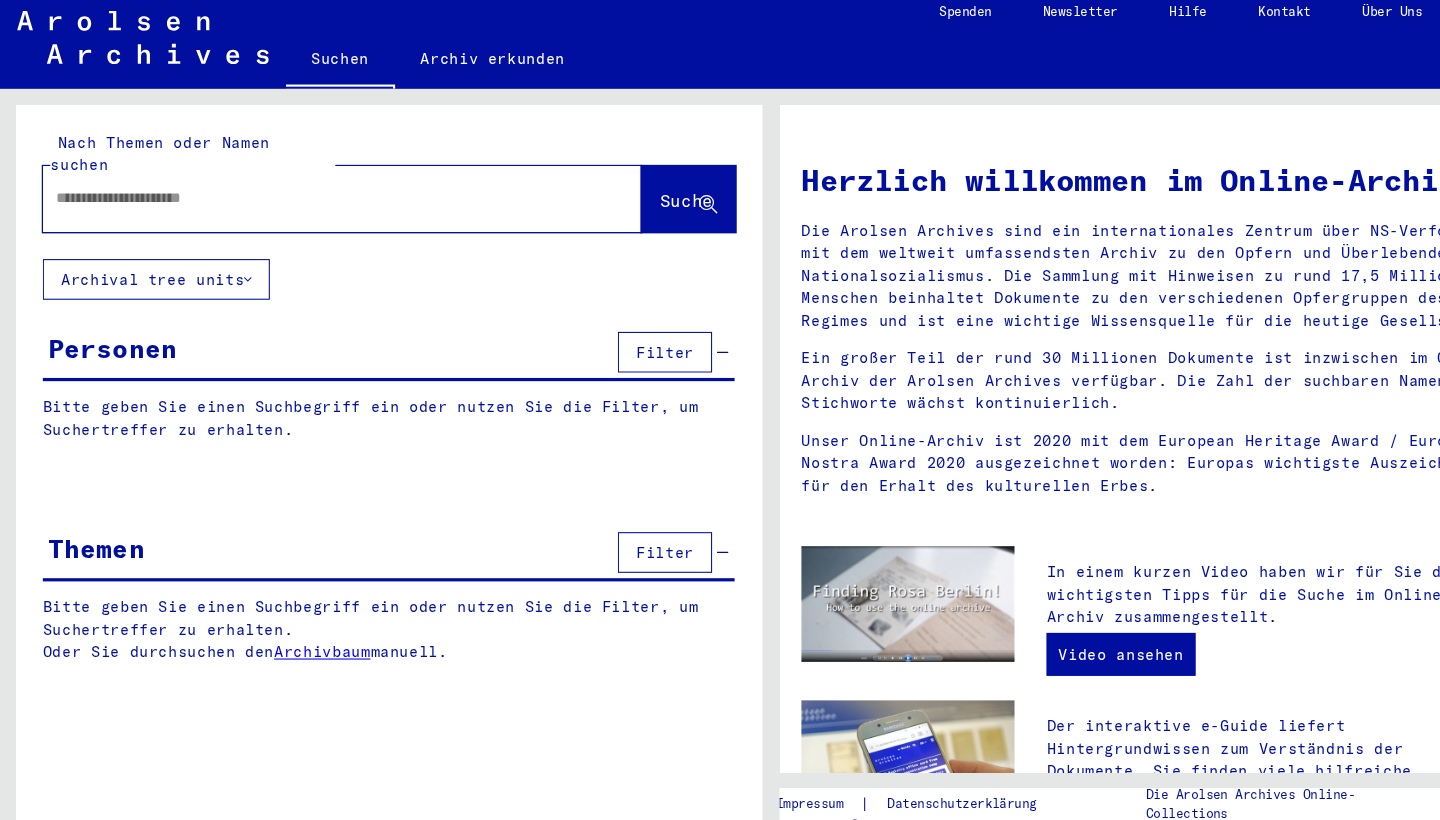 click at bounding box center (295, 198) 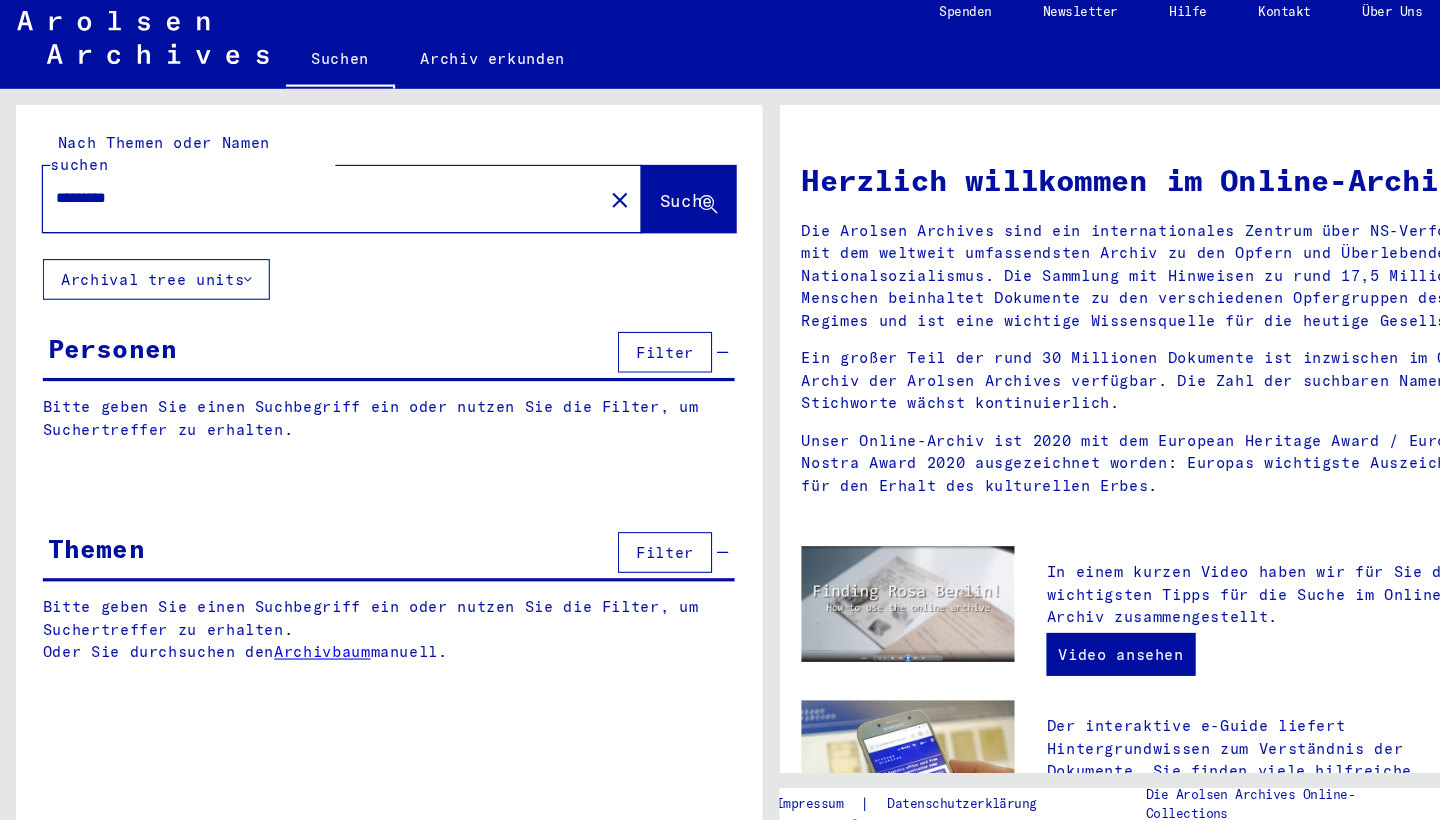 type on "*********" 